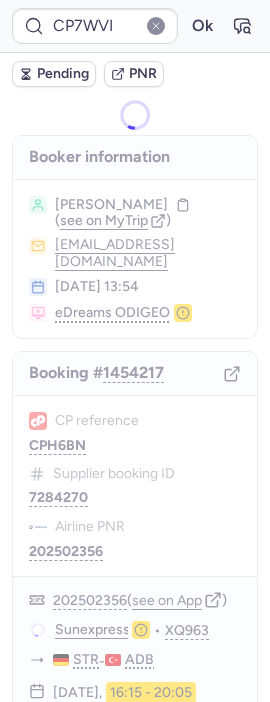 scroll, scrollTop: 0, scrollLeft: 0, axis: both 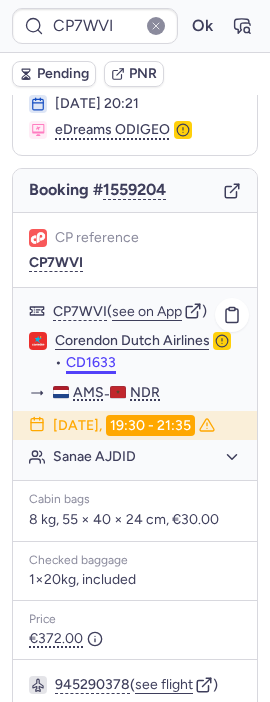 click on "CD1633" at bounding box center [91, 363] 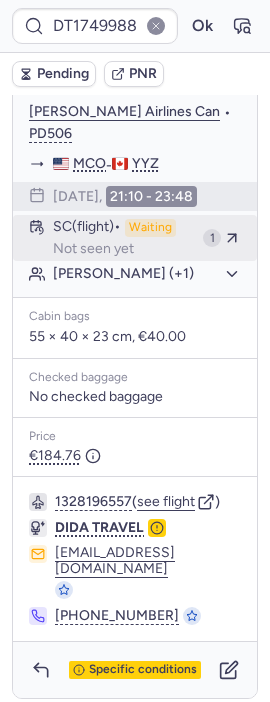 scroll, scrollTop: 505, scrollLeft: 0, axis: vertical 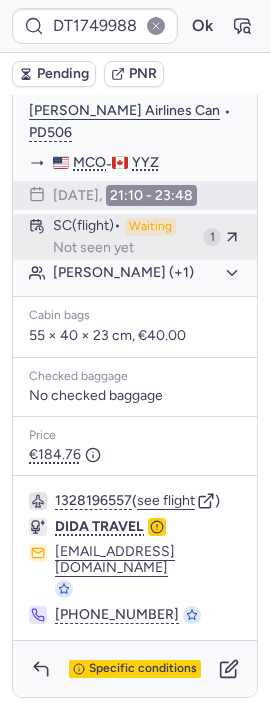 type on "CP7WVI" 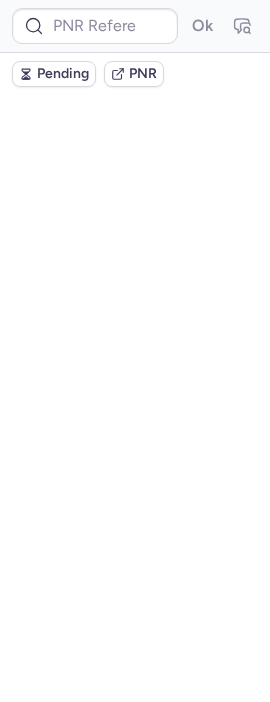 scroll, scrollTop: 0, scrollLeft: 0, axis: both 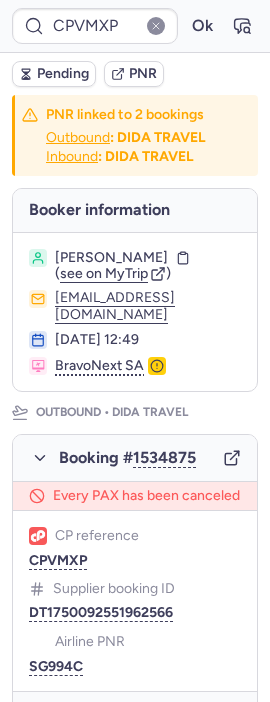 type on "CP7WVI" 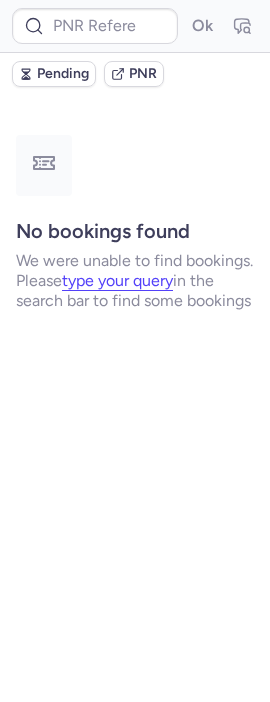 type on "CP7WVI" 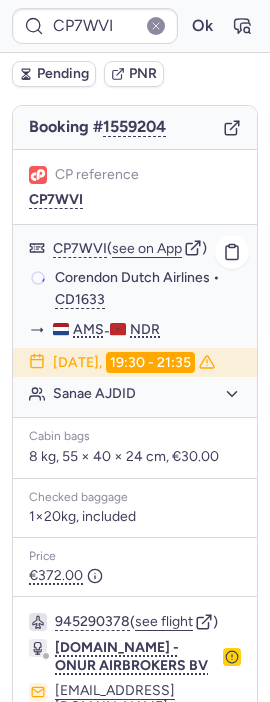 scroll, scrollTop: 222, scrollLeft: 0, axis: vertical 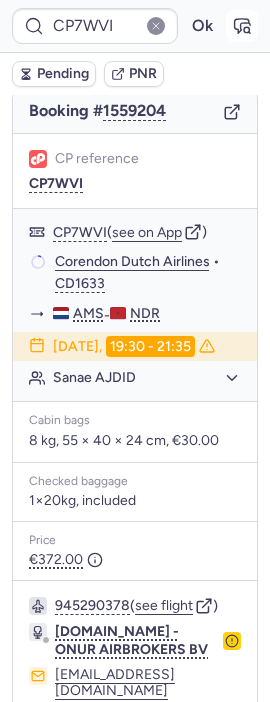 click 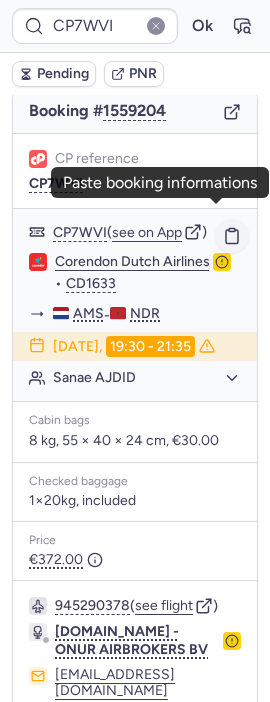 click 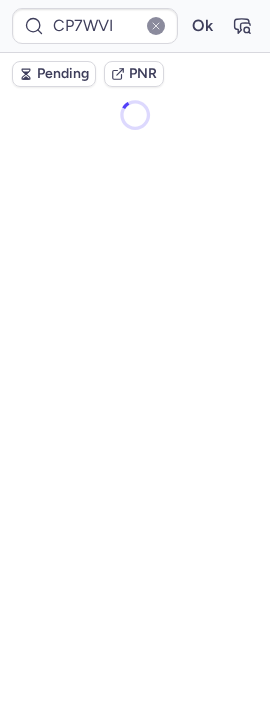 scroll, scrollTop: 0, scrollLeft: 0, axis: both 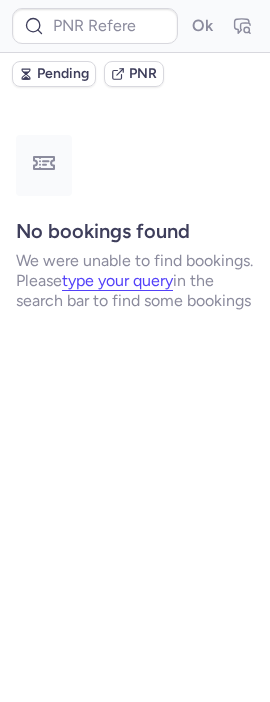 type on "CP7WVI" 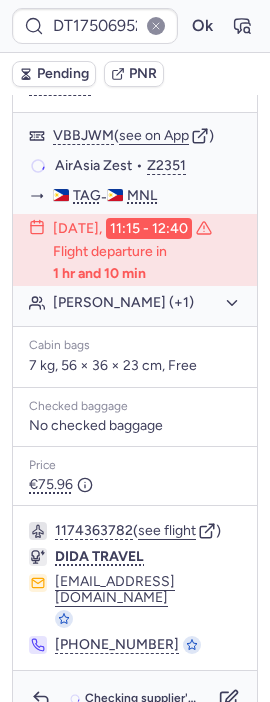 scroll, scrollTop: 444, scrollLeft: 0, axis: vertical 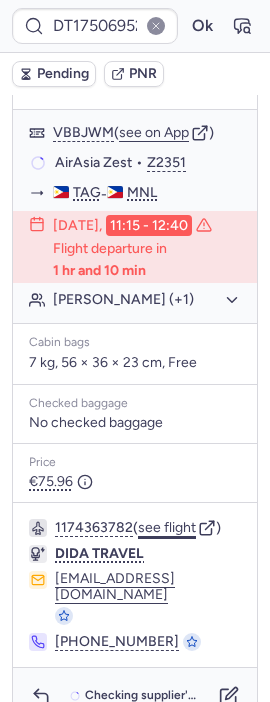 click on "see flight" 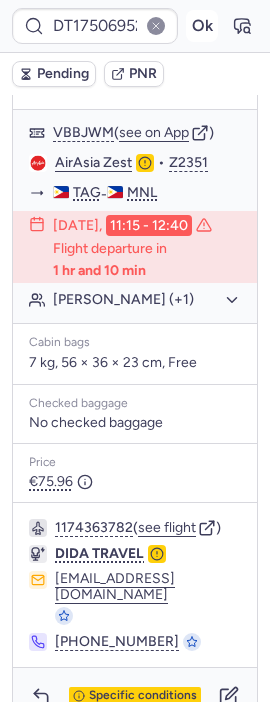 click on "Ok" at bounding box center [202, 26] 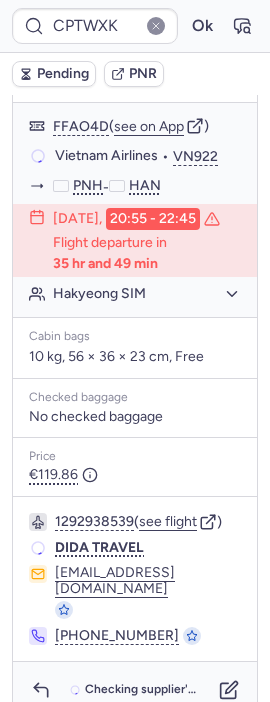 scroll, scrollTop: 432, scrollLeft: 0, axis: vertical 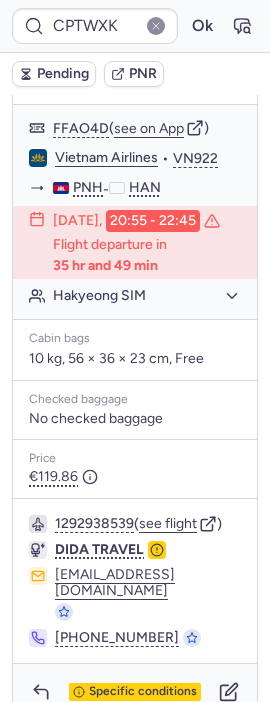 type on "CPH6BN" 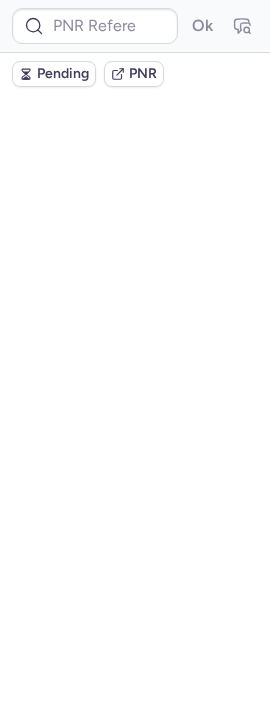 scroll, scrollTop: 0, scrollLeft: 0, axis: both 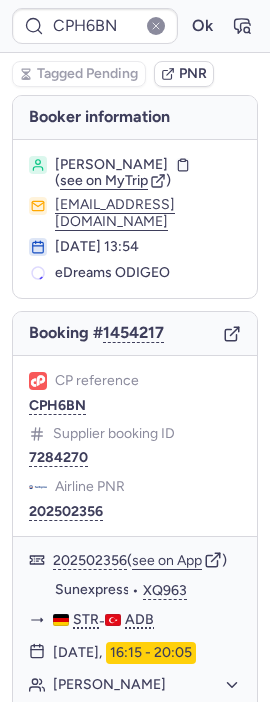 type on "CPYWQ9" 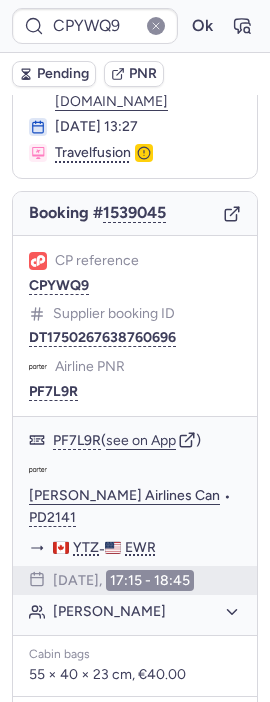 scroll, scrollTop: 440, scrollLeft: 0, axis: vertical 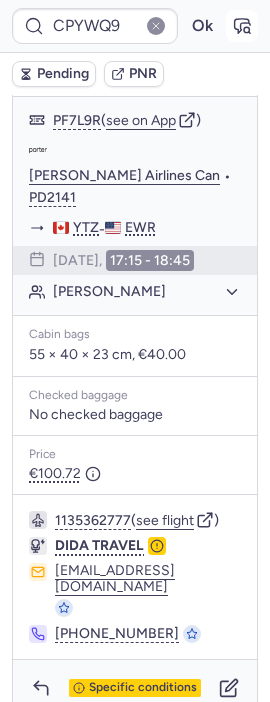 click 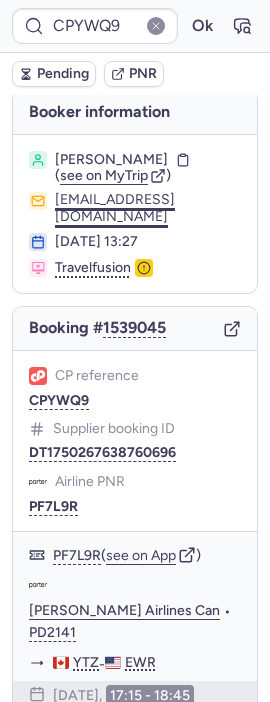 scroll, scrollTop: 0, scrollLeft: 0, axis: both 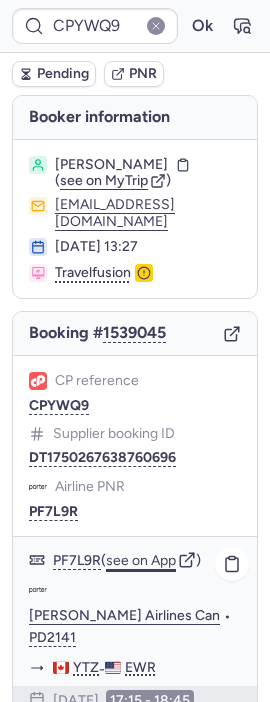click on "see on App" 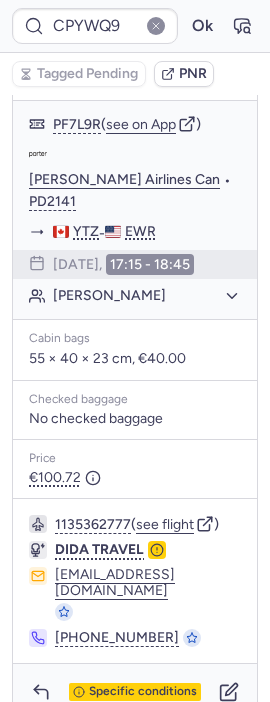 scroll, scrollTop: 440, scrollLeft: 0, axis: vertical 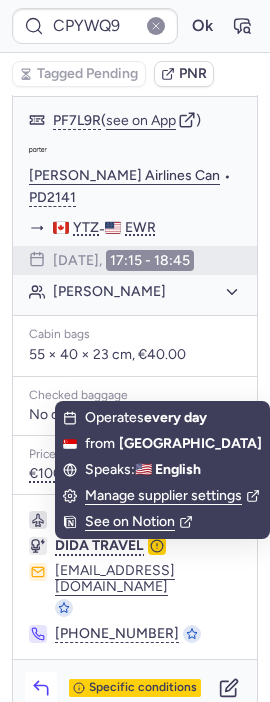 click 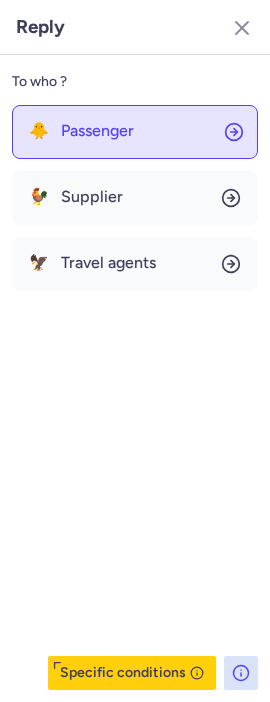 click on "🐥 Passenger" 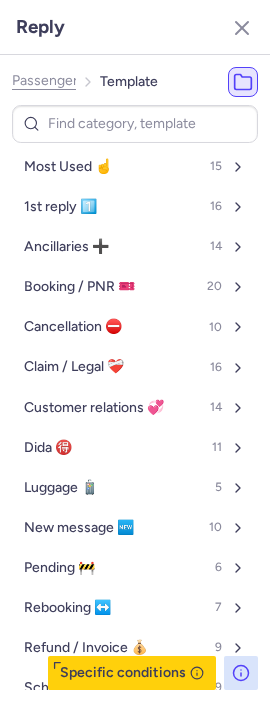 click on "Most Used ☝️ 15 1st reply 1️⃣ 16 Ancillaries ➕ 14 Booking / PNR 🎫 20 Cancellation ⛔️ 10 Claim / Legal ❤️‍🩹 16 Customer relations 💞 14 Dida 🉐 11 Luggage 🧳 5 New message 🆕 10 Pending 🚧 6 Rebooking ↔️ 7 Refund / Invoice 💰 9 Schedule change ⏱️ 9" at bounding box center (135, 427) 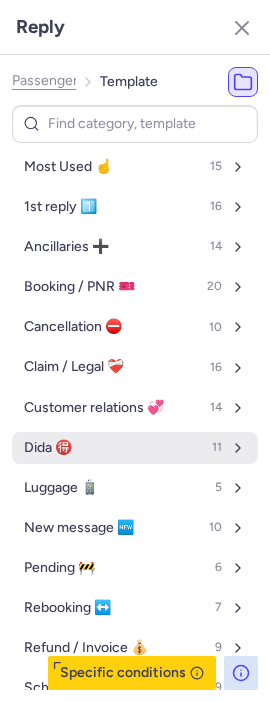 click on "Dida 🉐 11" at bounding box center [135, 448] 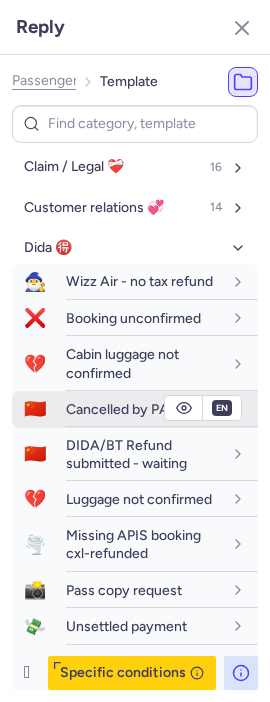 scroll, scrollTop: 222, scrollLeft: 0, axis: vertical 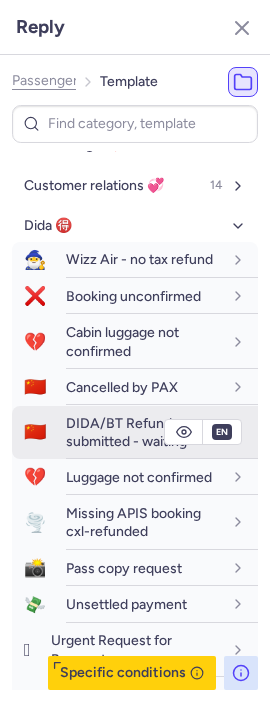 click on "DIDA/BT Refund submitted - waiting" at bounding box center [126, 432] 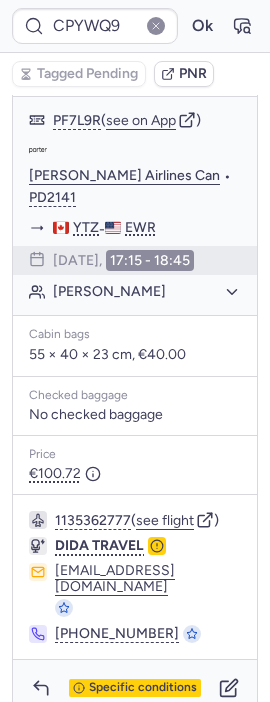 type on "CPPTCJ" 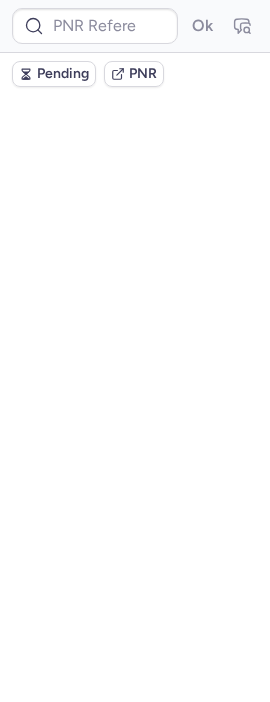 scroll, scrollTop: 0, scrollLeft: 0, axis: both 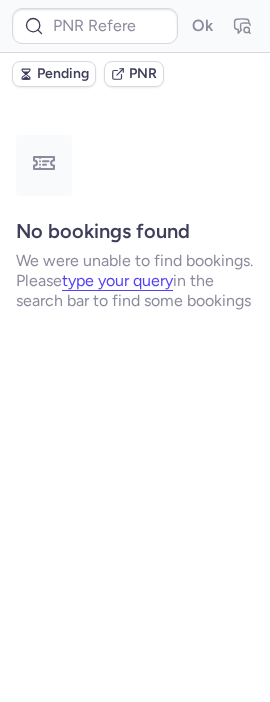 type on "CPH6BN" 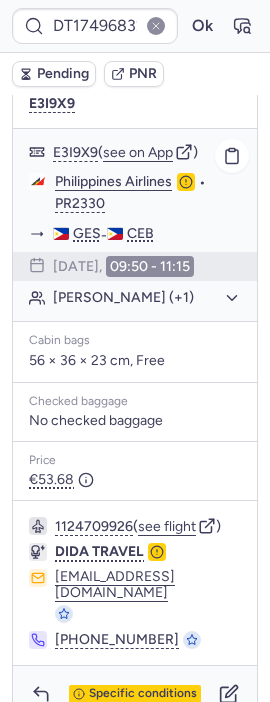 scroll, scrollTop: 414, scrollLeft: 0, axis: vertical 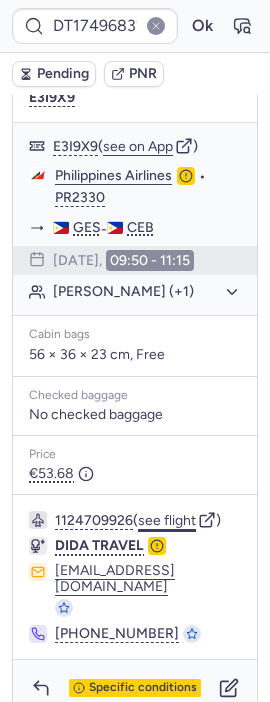 click on "see flight" 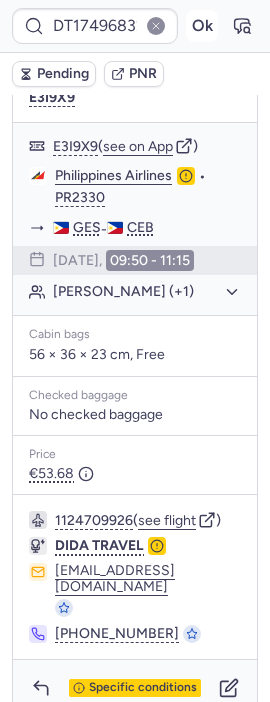 click on "Ok" at bounding box center (202, 26) 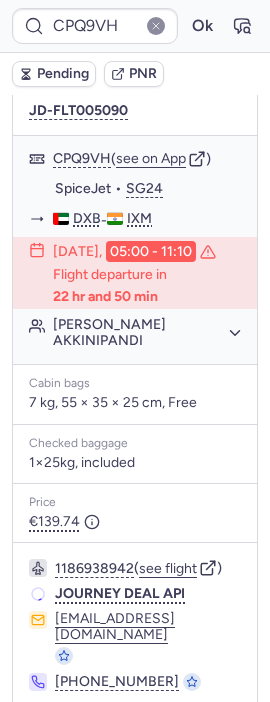 scroll, scrollTop: 364, scrollLeft: 0, axis: vertical 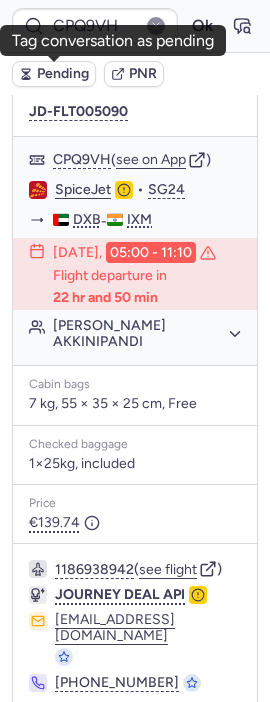 click on "Pending" at bounding box center (63, 74) 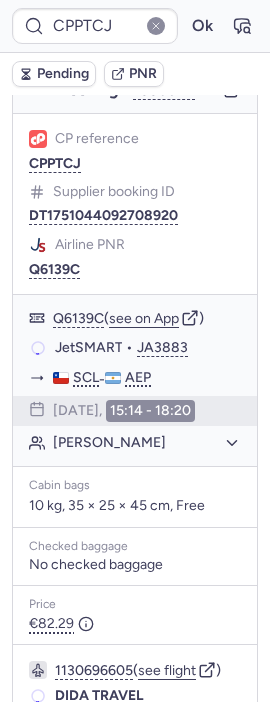scroll, scrollTop: 364, scrollLeft: 0, axis: vertical 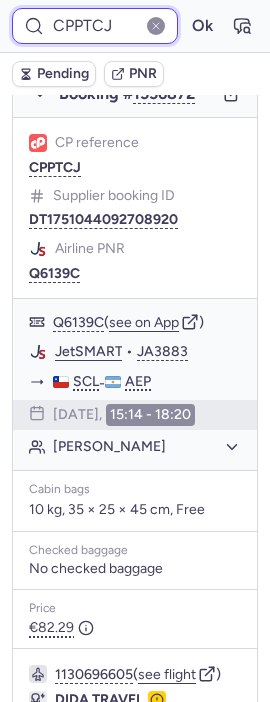 click on "CPPTCJ" at bounding box center (95, 26) 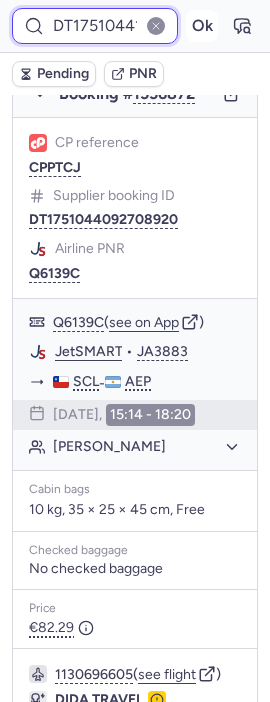 scroll, scrollTop: 0, scrollLeft: 92, axis: horizontal 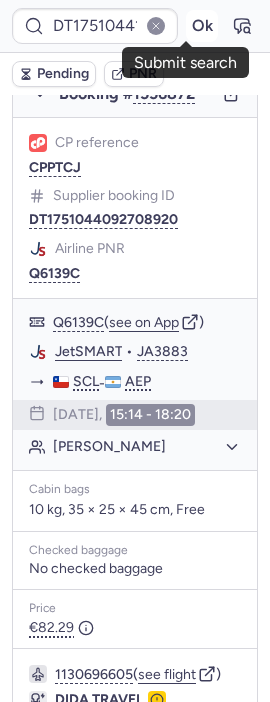 click on "Ok" at bounding box center [202, 26] 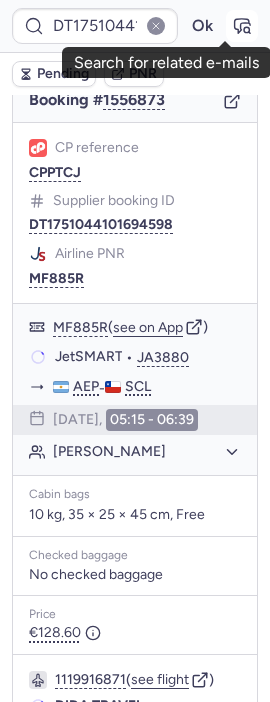 click 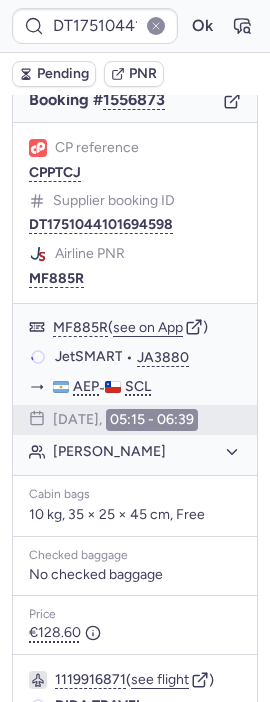 type on "CPPTCJ" 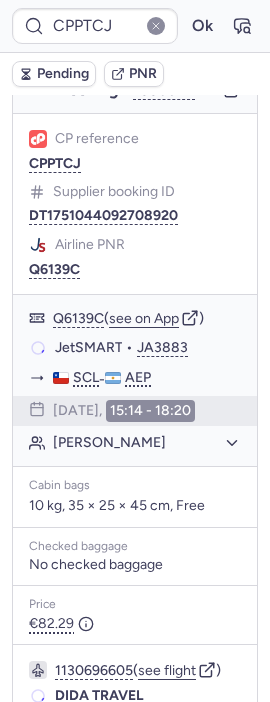 scroll, scrollTop: 364, scrollLeft: 0, axis: vertical 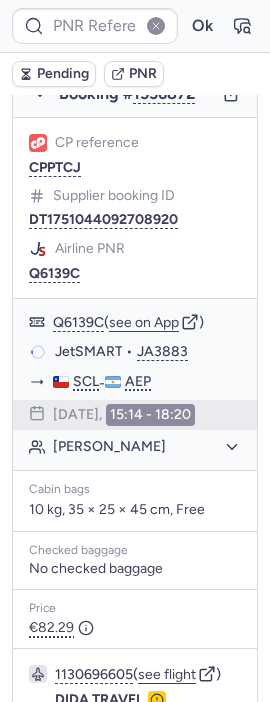 type on "DT1751044101694598" 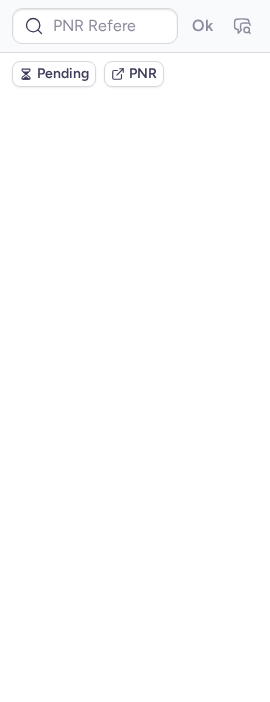 scroll, scrollTop: 0, scrollLeft: 0, axis: both 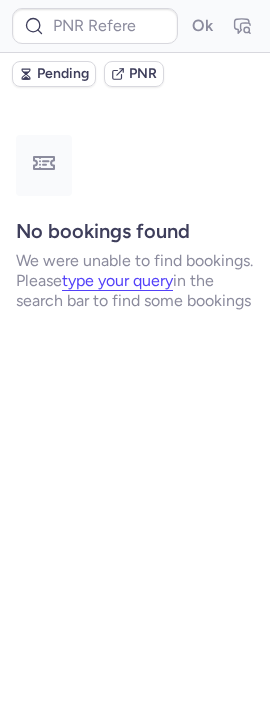 type on "CPQ9VH" 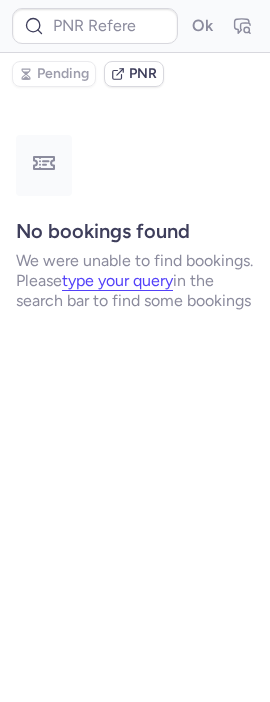 type on "CPQ9VH" 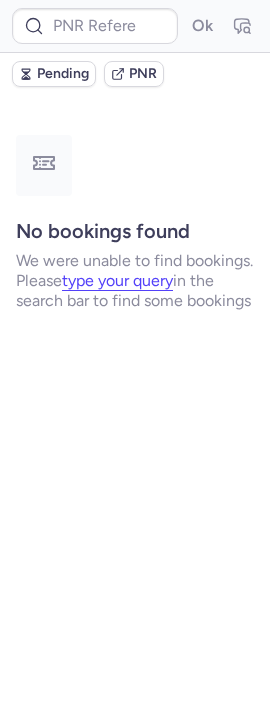 type on "CPLDCJ" 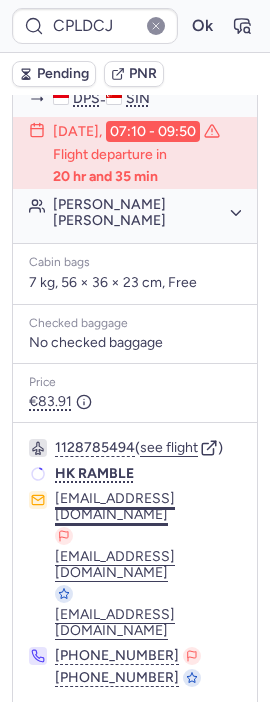 scroll, scrollTop: 561, scrollLeft: 0, axis: vertical 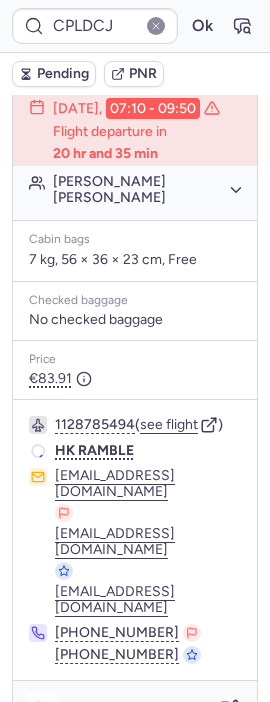 click 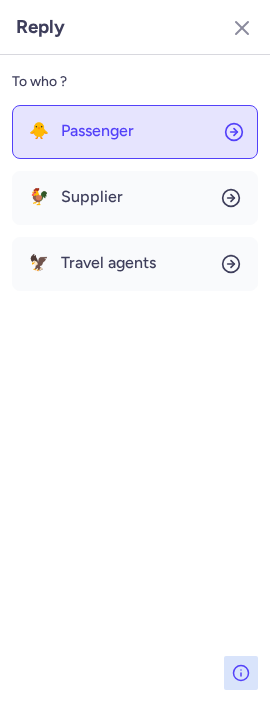 drag, startPoint x: 158, startPoint y: 144, endPoint x: 128, endPoint y: 119, distance: 39.051247 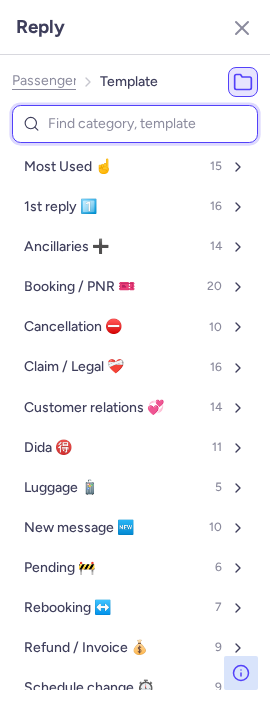 drag, startPoint x: 114, startPoint y: 113, endPoint x: 120, endPoint y: 122, distance: 10.816654 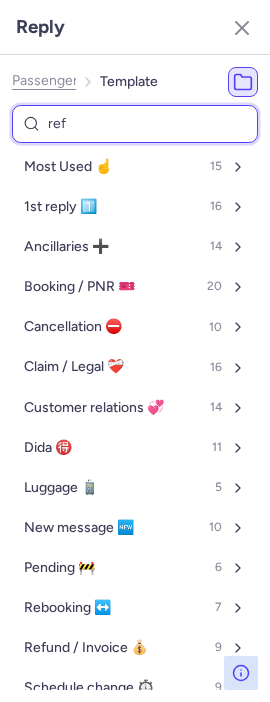 type on "refu" 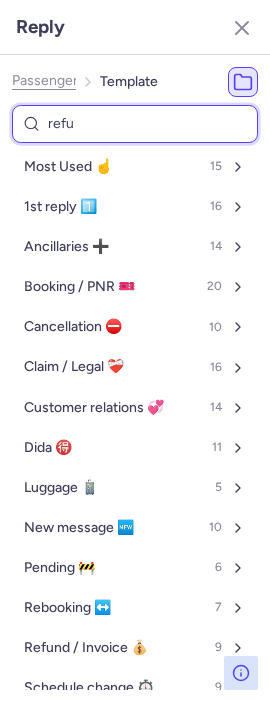 select on "en" 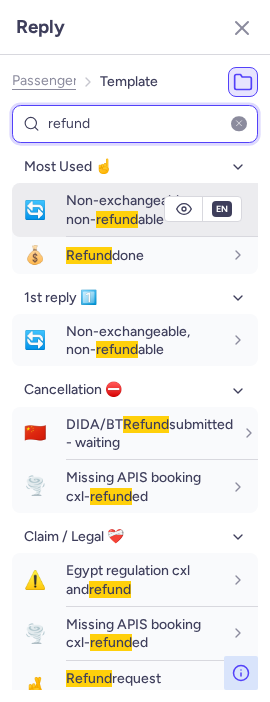 type on "refund" 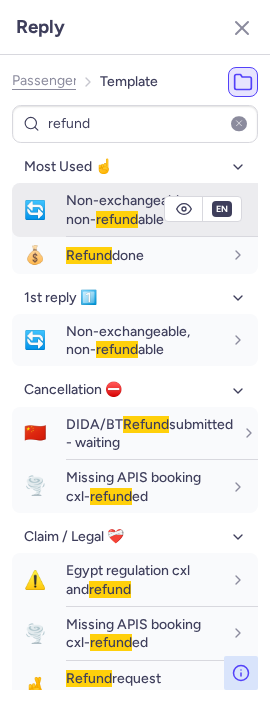 click on "🔄" at bounding box center (35, 210) 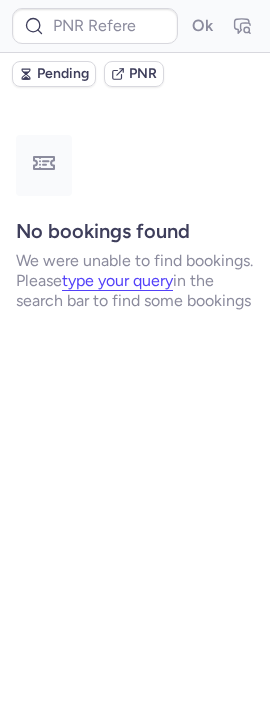 scroll, scrollTop: 0, scrollLeft: 0, axis: both 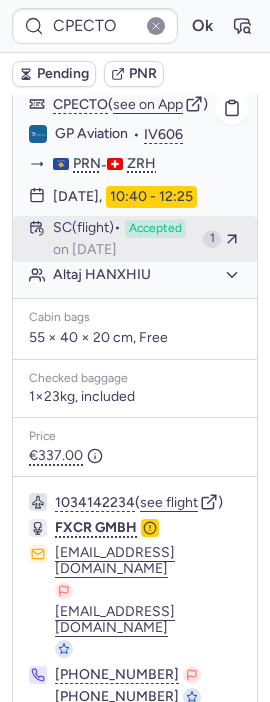 click on "SC   (flight)  Accepted  on Jul 16, 2025" at bounding box center [124, 239] 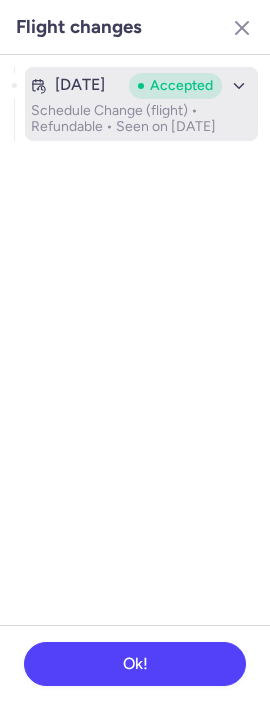click on "Schedule Change (flight) • Refundable • Seen on Jul 16, 2025" at bounding box center (141, 119) 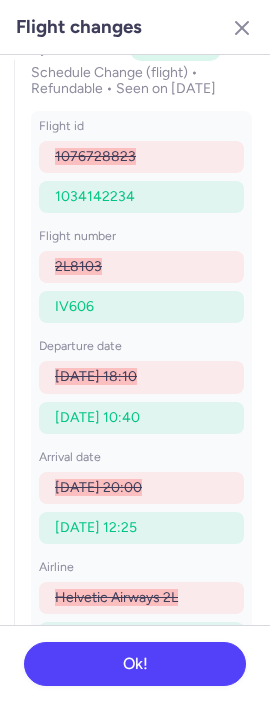 scroll, scrollTop: 90, scrollLeft: 0, axis: vertical 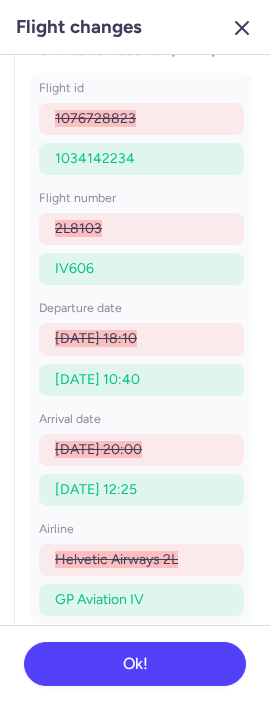 click 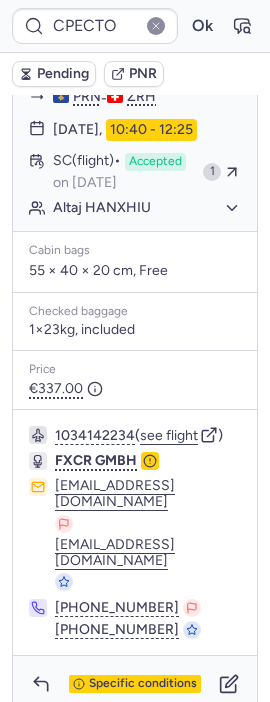 scroll, scrollTop: 1420, scrollLeft: 0, axis: vertical 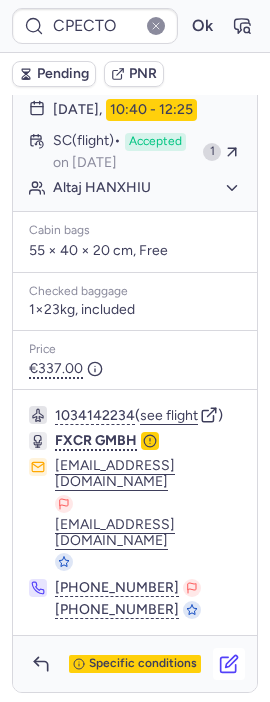click 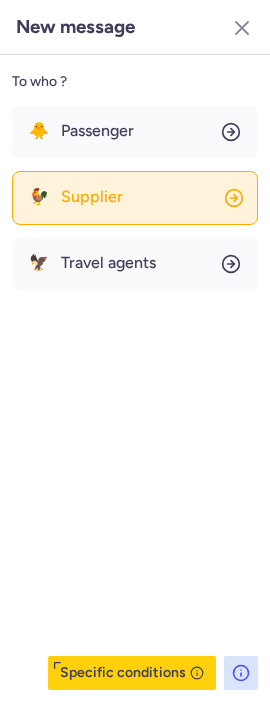 click on "🐓 Supplier" 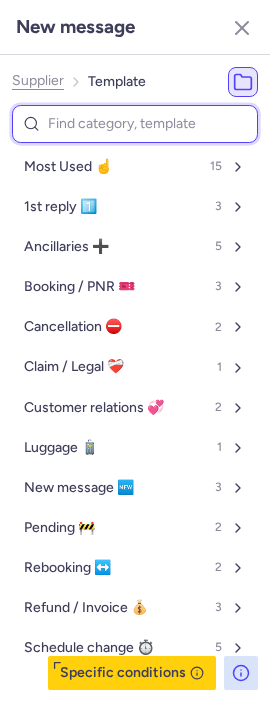 click at bounding box center [135, 124] 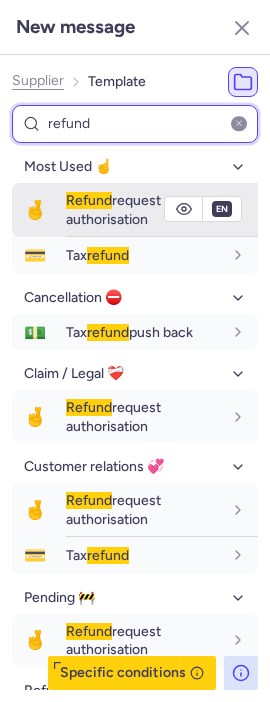 type on "refund" 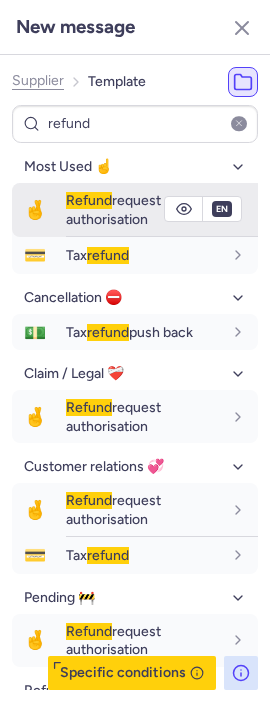 click on "Refund  request authorisation" at bounding box center [113, 209] 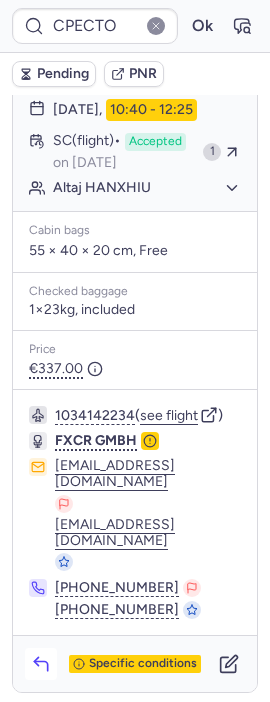 click 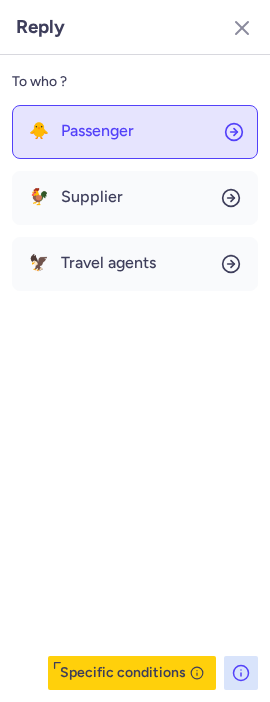 click on "🐥 Passenger" 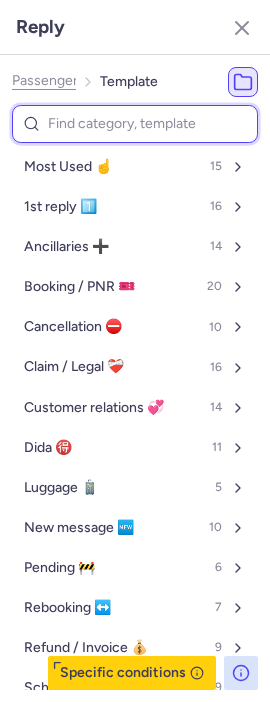 click at bounding box center (135, 124) 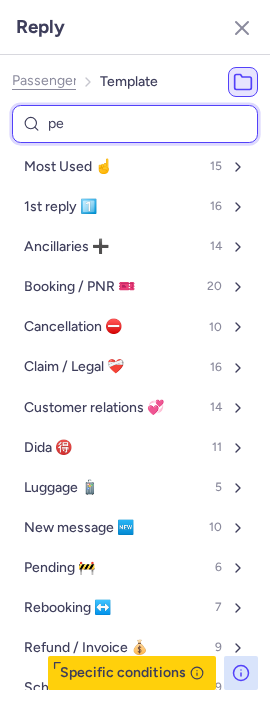 type on "pen" 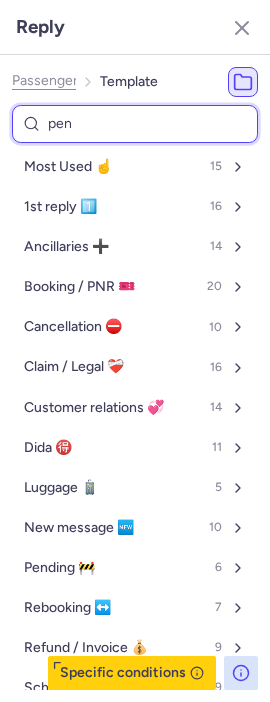 select on "en" 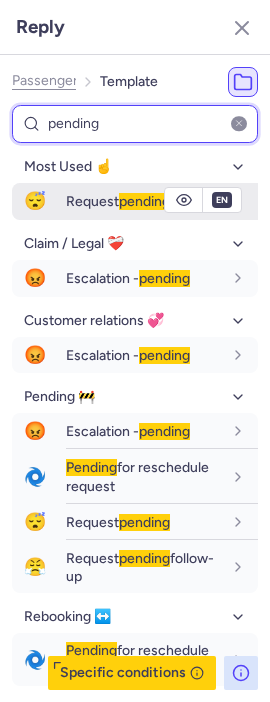 type on "pending" 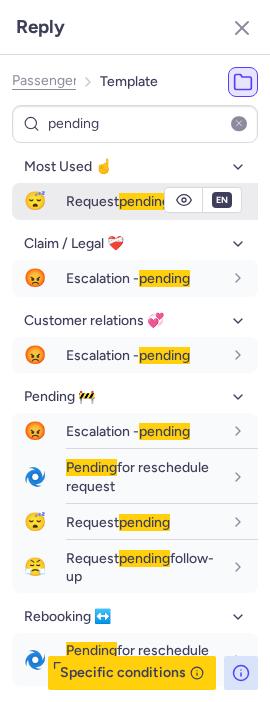 click on "Request  pending" at bounding box center [162, 201] 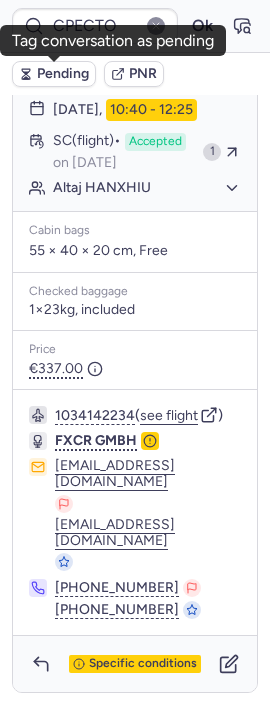 click on "Pending" at bounding box center (63, 74) 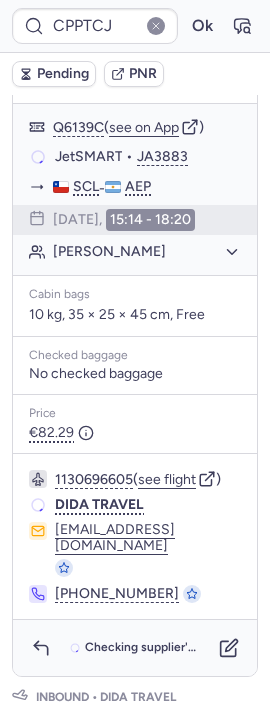 scroll, scrollTop: 555, scrollLeft: 0, axis: vertical 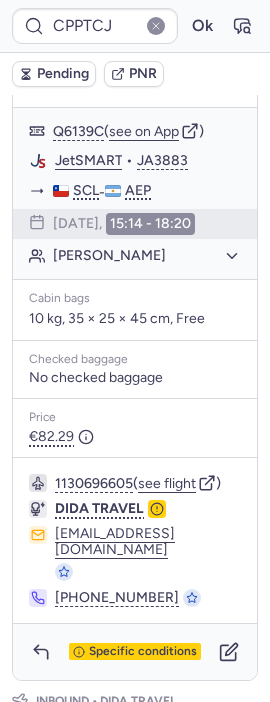 type on "CPQ9VH" 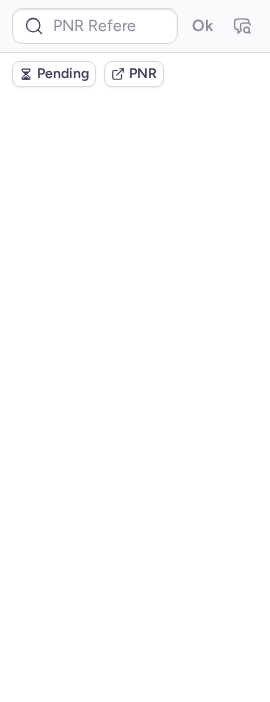 scroll, scrollTop: 432, scrollLeft: 0, axis: vertical 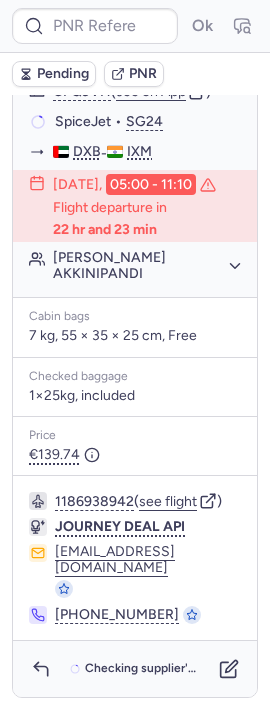 type on "DT1750157303900845" 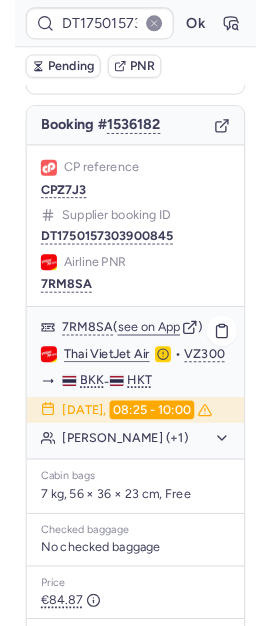 scroll, scrollTop: 409, scrollLeft: 0, axis: vertical 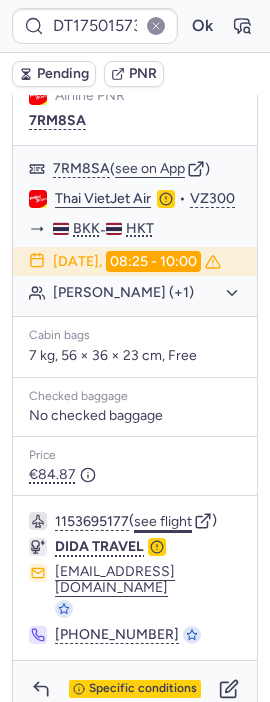 click on "see flight" 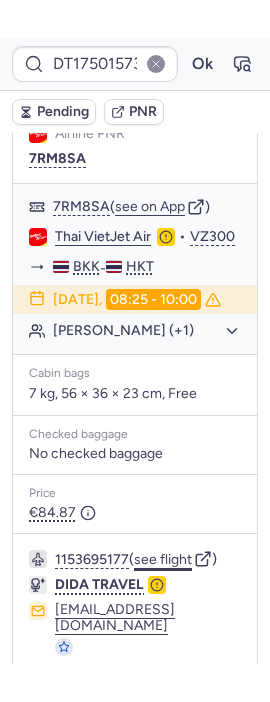 scroll, scrollTop: 299, scrollLeft: 0, axis: vertical 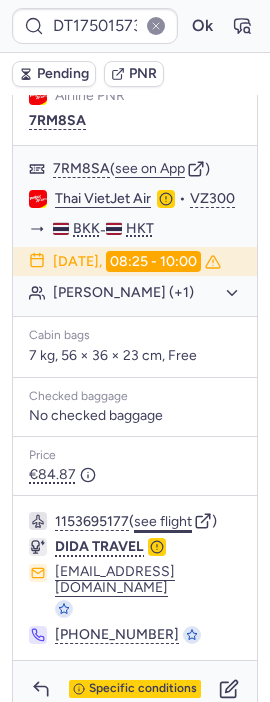 click on "see flight" 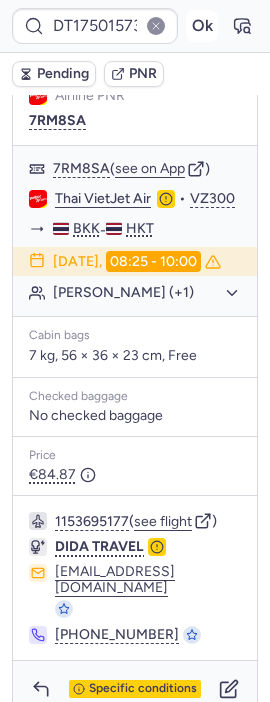 click on "Ok" at bounding box center (202, 26) 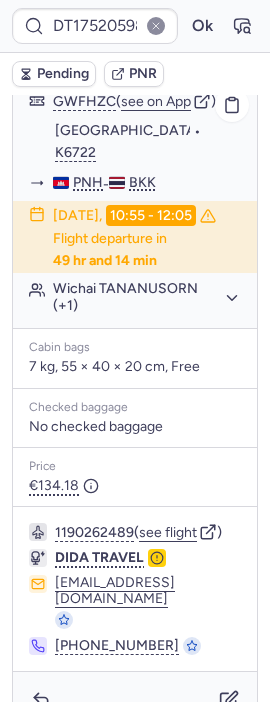 scroll, scrollTop: 465, scrollLeft: 0, axis: vertical 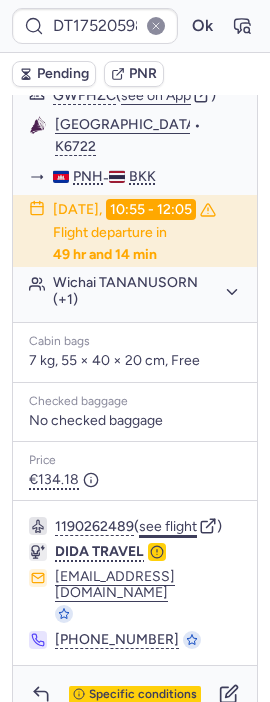 click on "see flight" 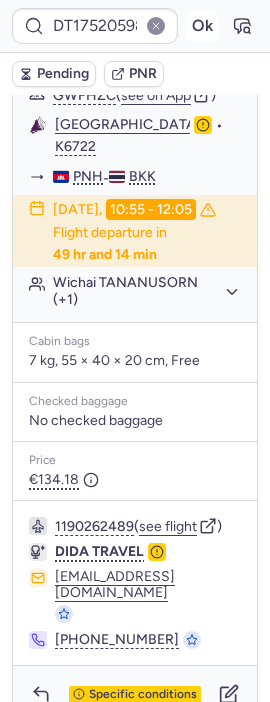 click on "Ok" at bounding box center (202, 26) 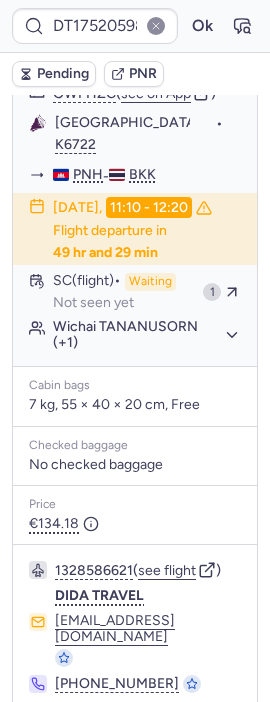 scroll, scrollTop: 465, scrollLeft: 0, axis: vertical 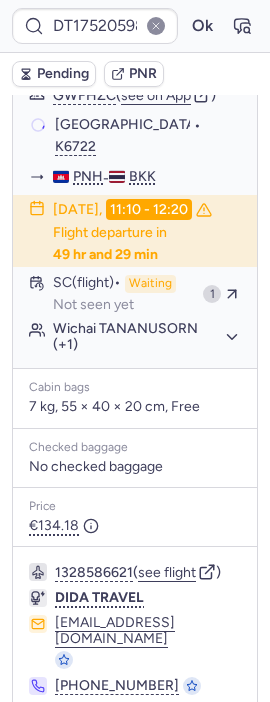 type on "CPQ9VH" 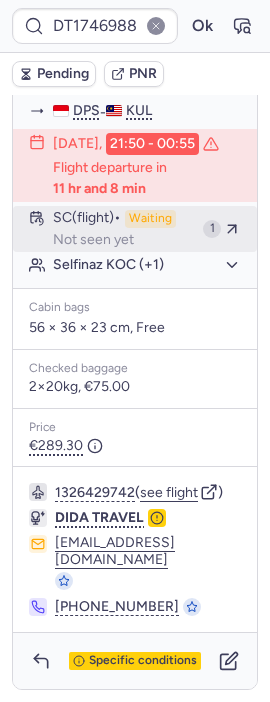 scroll, scrollTop: 515, scrollLeft: 0, axis: vertical 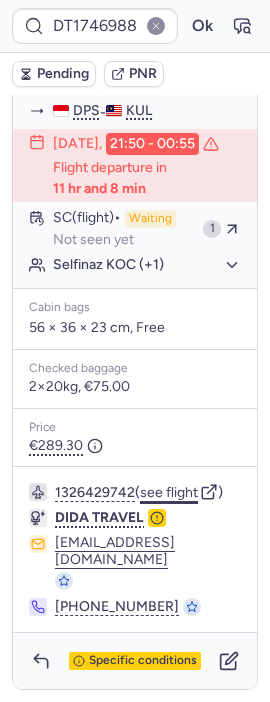 click on "see flight" 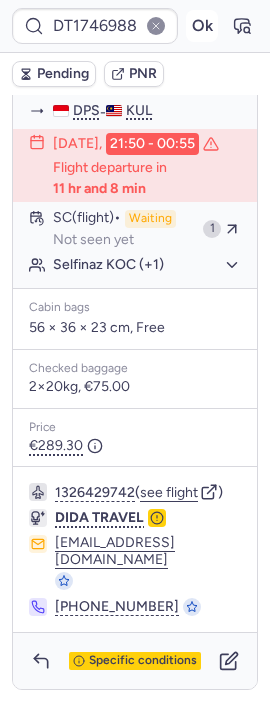click on "Ok" at bounding box center [202, 26] 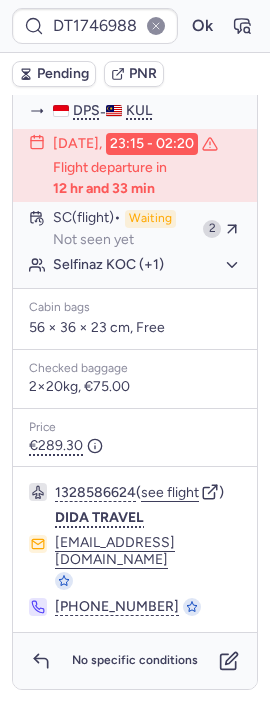 scroll, scrollTop: 513, scrollLeft: 0, axis: vertical 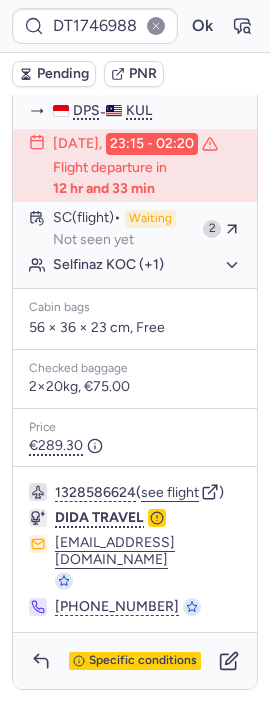 type on "CPECTO" 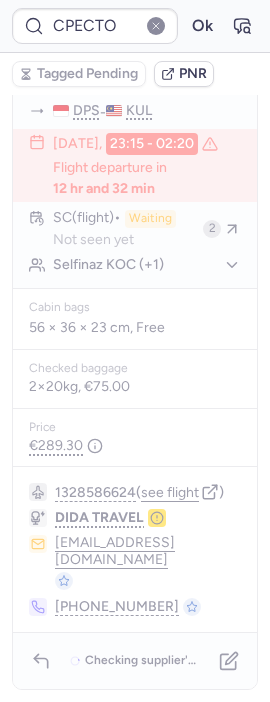 type 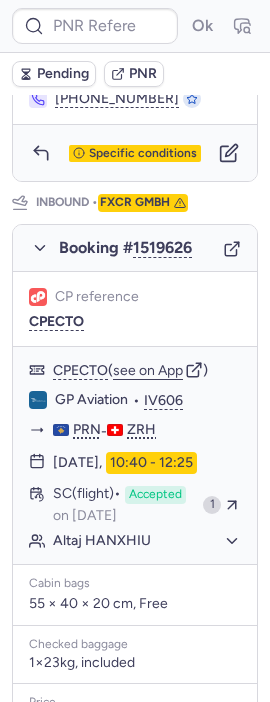 scroll, scrollTop: 1069, scrollLeft: 0, axis: vertical 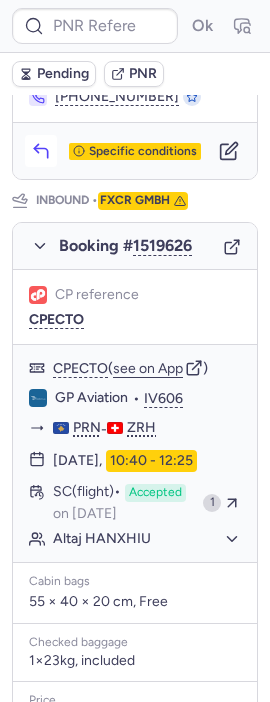 click 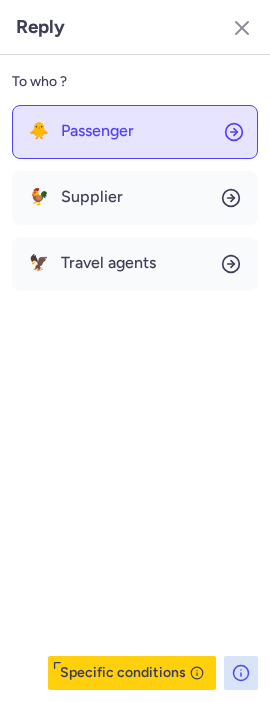 click on "Passenger" at bounding box center (97, 131) 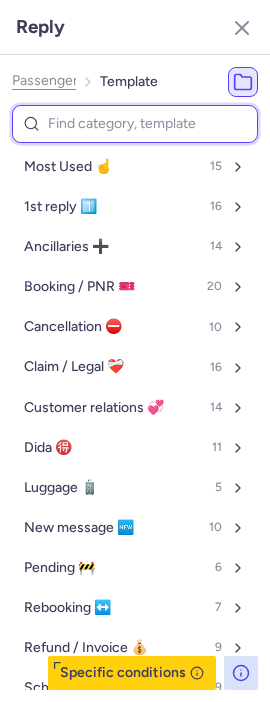 click at bounding box center (135, 124) 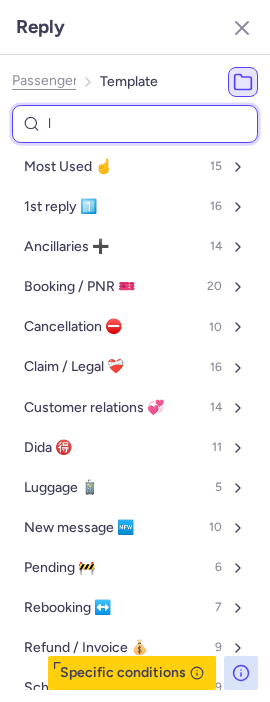 type on "lu" 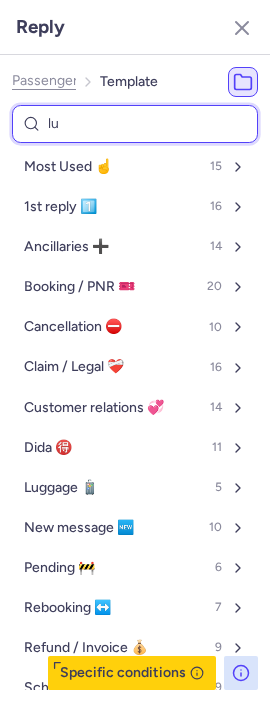 select on "en" 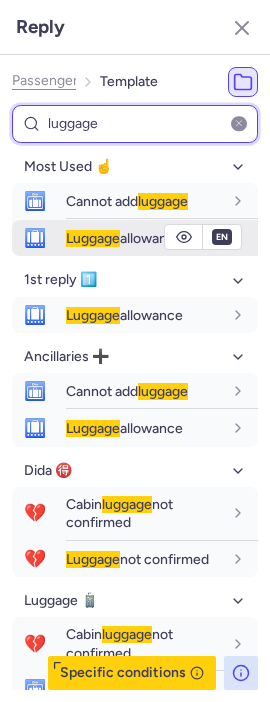 type on "luggage" 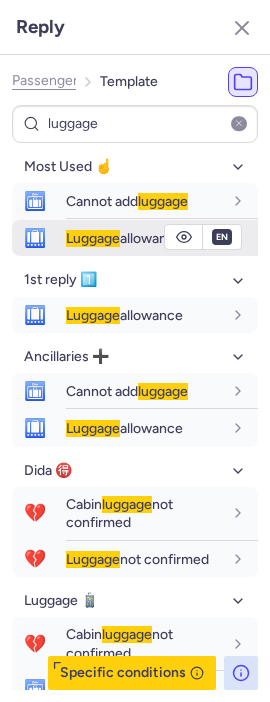click on "Luggage" at bounding box center (93, 238) 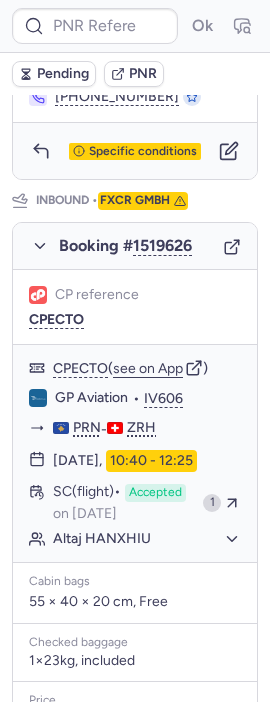 type on "CPECTO" 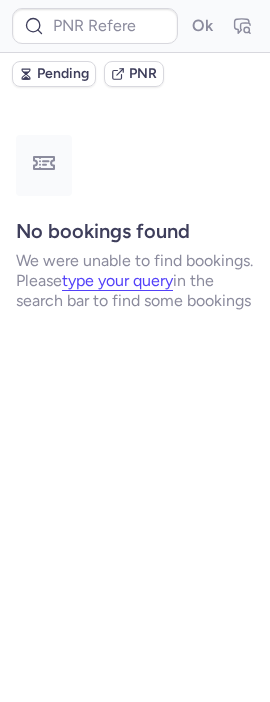 scroll, scrollTop: 0, scrollLeft: 0, axis: both 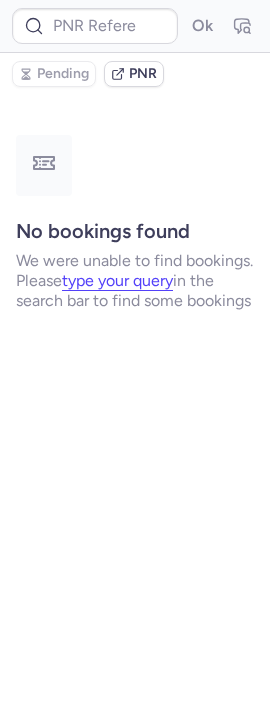 type on "CPJ42H" 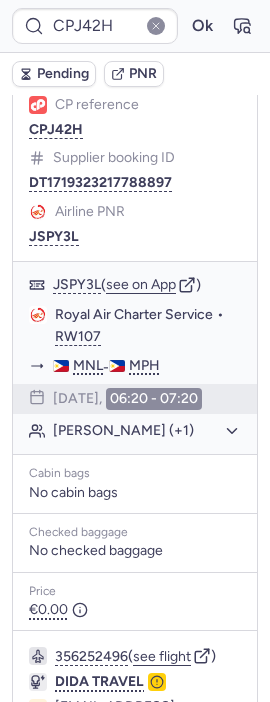 scroll, scrollTop: 289, scrollLeft: 0, axis: vertical 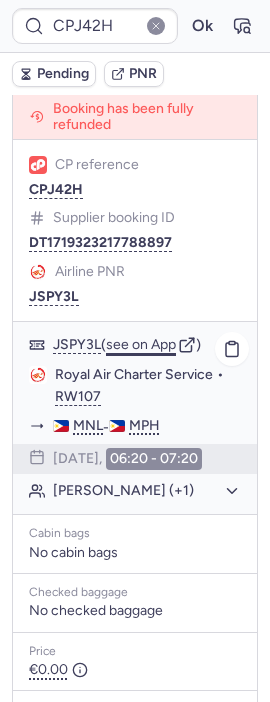 click on "see on App" 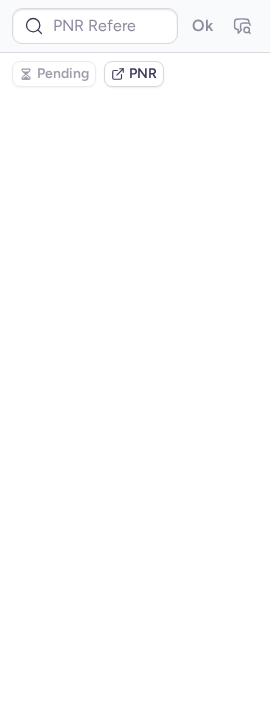 scroll, scrollTop: 0, scrollLeft: 0, axis: both 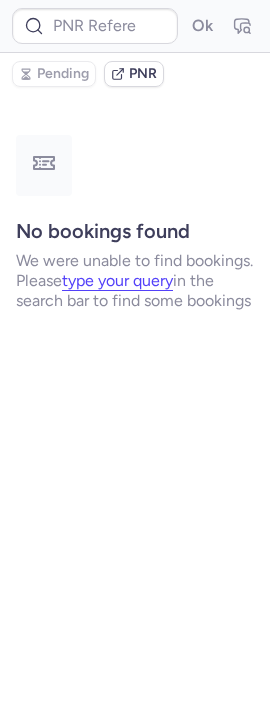 type on "CPVXAW" 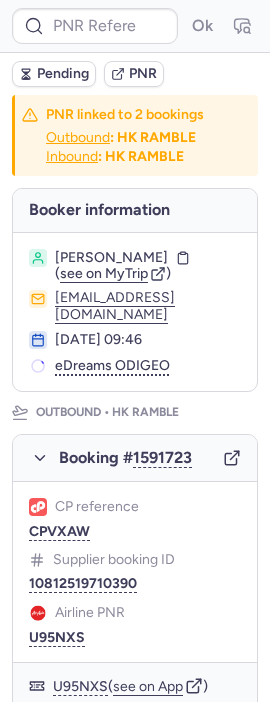 type on "10812517011058" 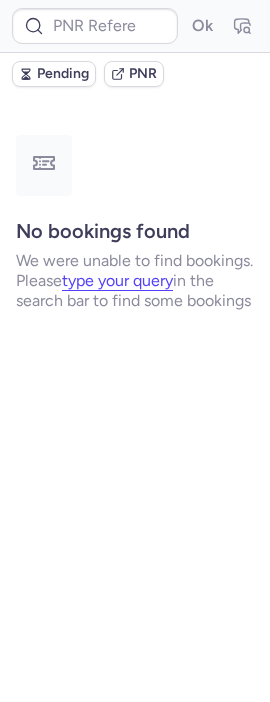 type on "DT1744898698733111" 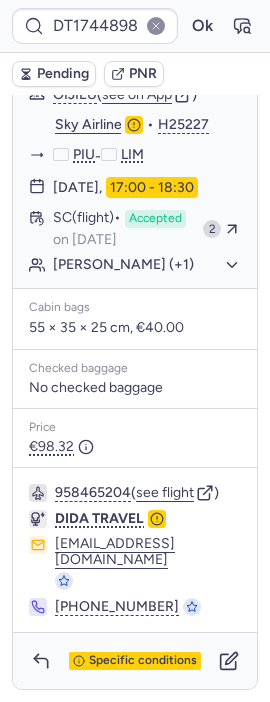 scroll, scrollTop: 504, scrollLeft: 0, axis: vertical 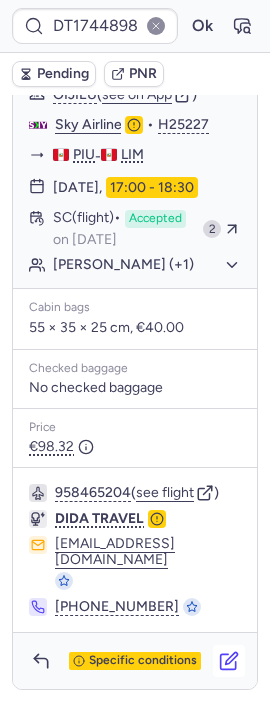 click 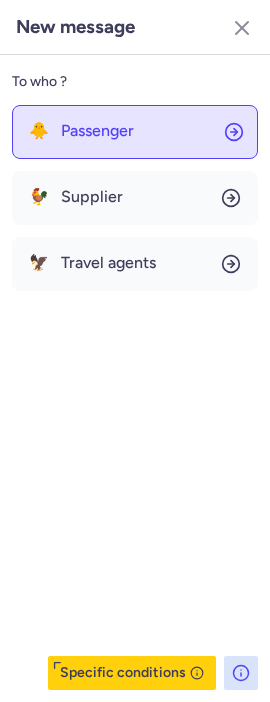 click on "Passenger" at bounding box center [97, 131] 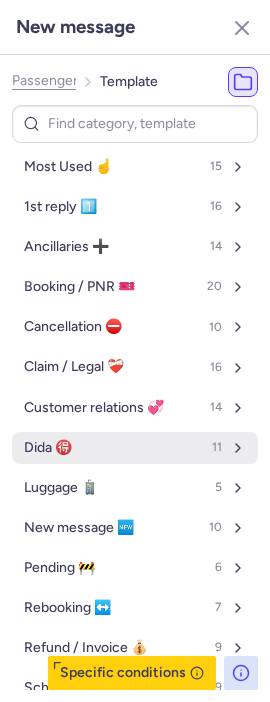 click on "Dida 🉐 11" at bounding box center [135, 448] 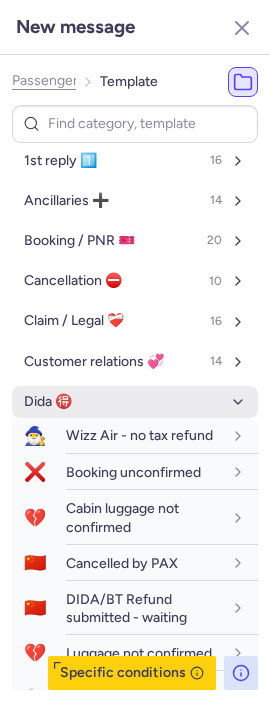 scroll, scrollTop: 222, scrollLeft: 0, axis: vertical 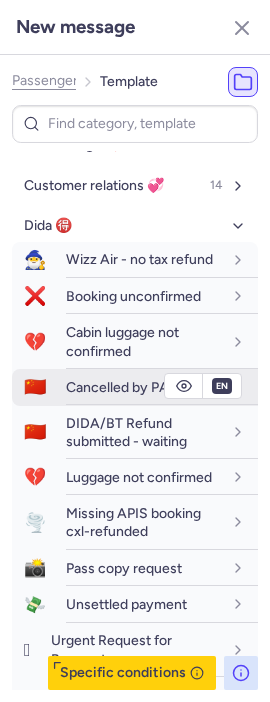 click on "Cancelled by PAX" at bounding box center [122, 387] 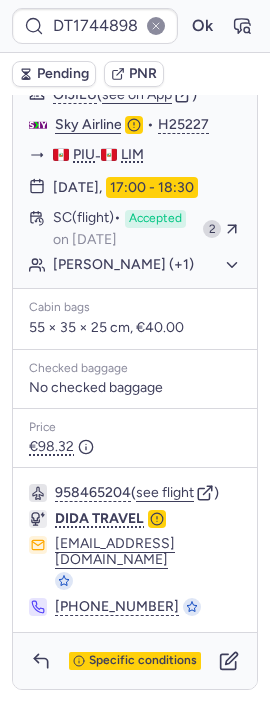 type on "CPECTO" 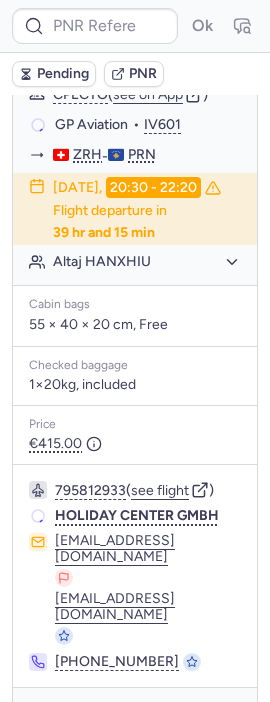 type on "CPECTO" 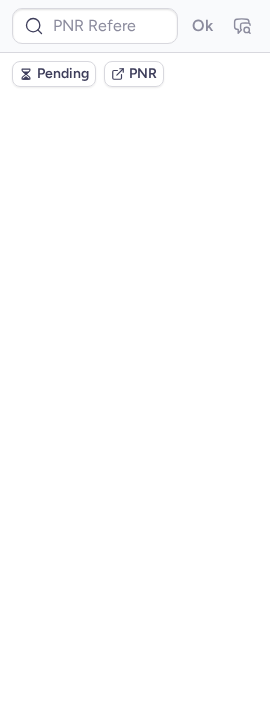 scroll, scrollTop: 0, scrollLeft: 0, axis: both 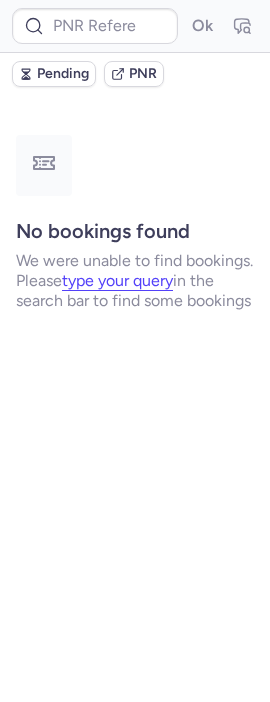 type on "CPPTCJ" 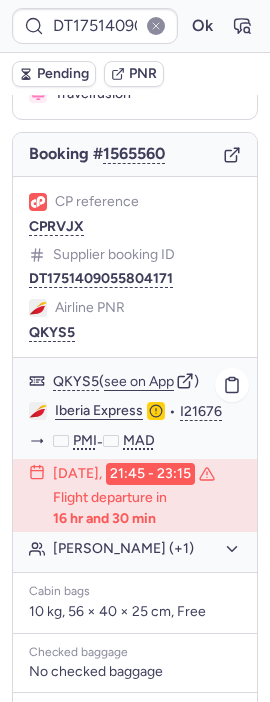 scroll, scrollTop: 504, scrollLeft: 0, axis: vertical 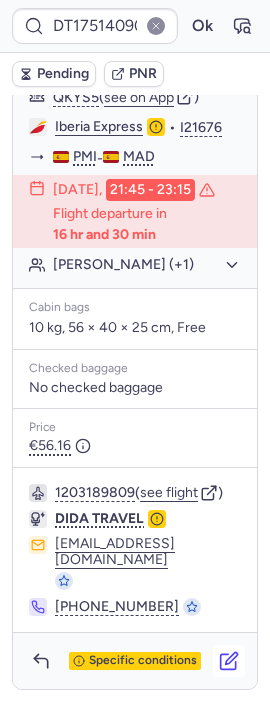 click 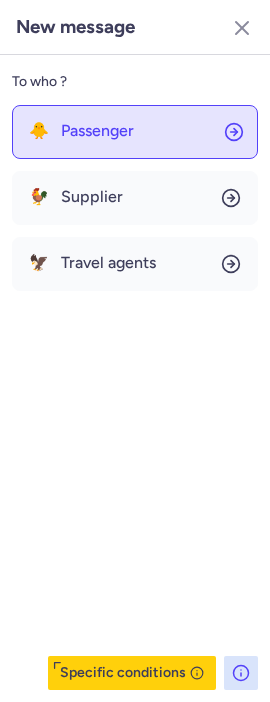 click on "🐥 Passenger" 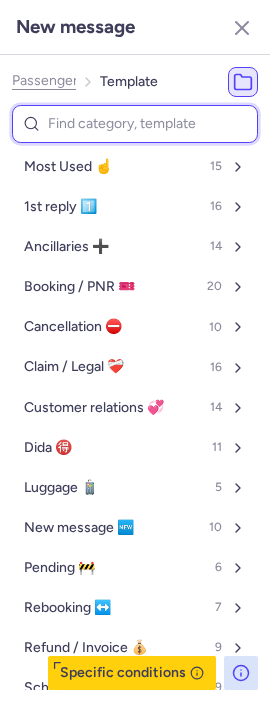click at bounding box center [135, 124] 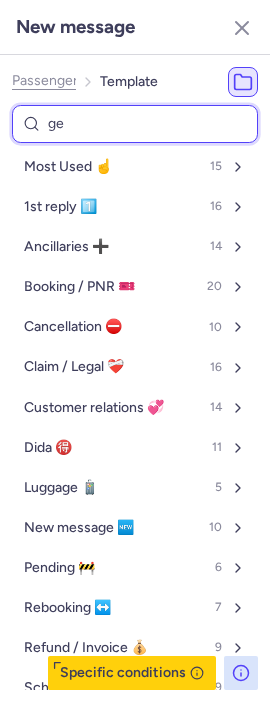 type on "gen" 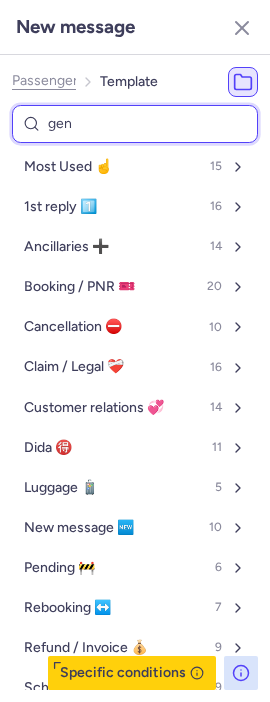 select on "en" 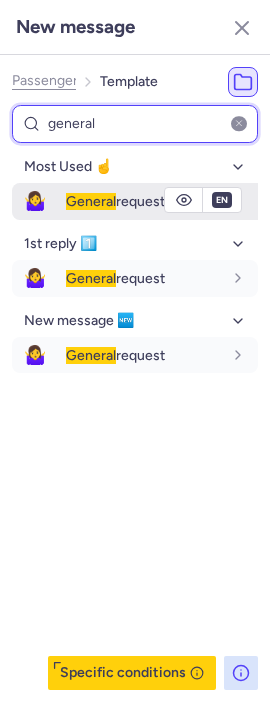 type on "general" 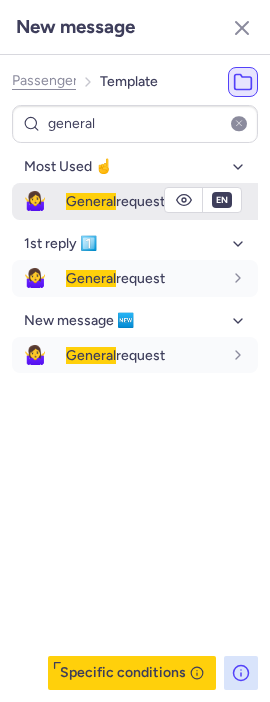 click on "General" at bounding box center (91, 201) 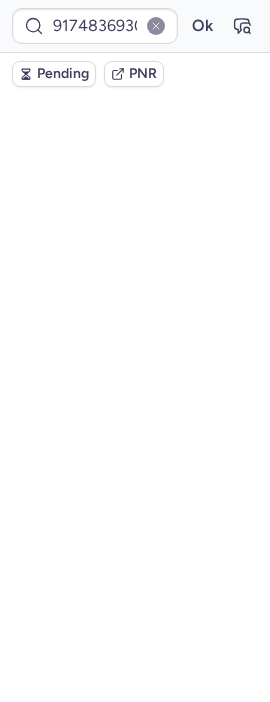 scroll, scrollTop: 0, scrollLeft: 0, axis: both 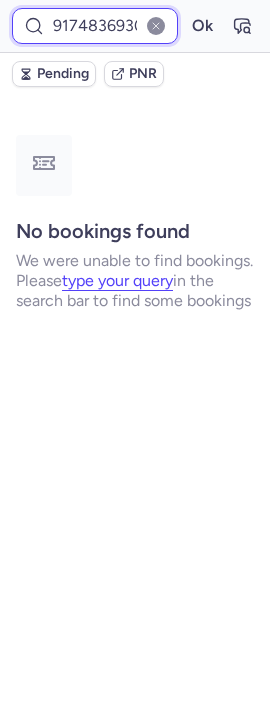 click on "917483693075942702" at bounding box center [95, 26] 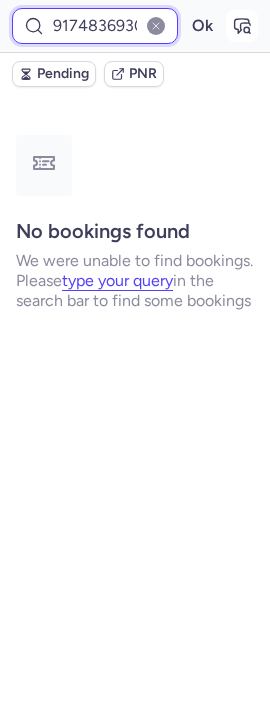 paste on "K9YYKF" 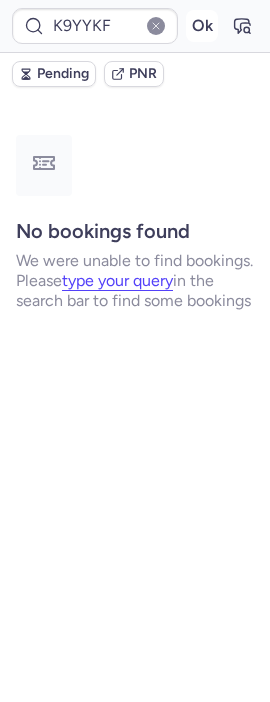 click on "Ok" at bounding box center [202, 26] 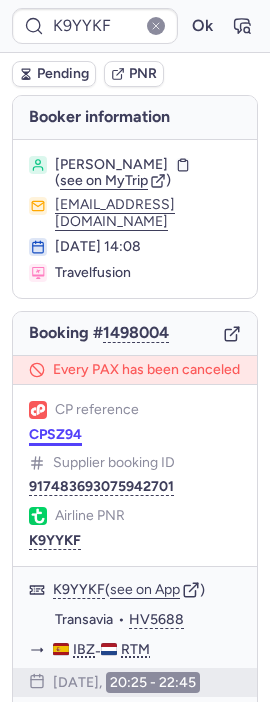 click on "CPSZ94" at bounding box center [55, 435] 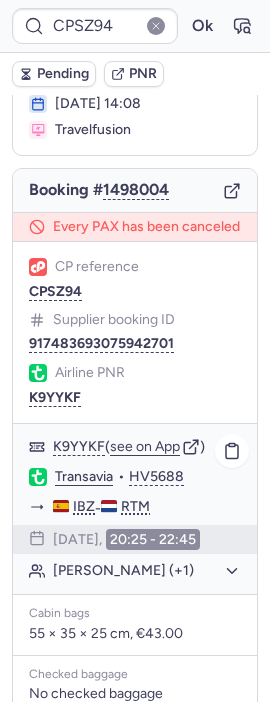 scroll, scrollTop: 0, scrollLeft: 0, axis: both 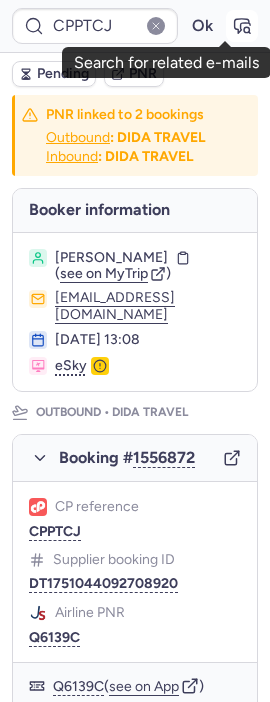 click 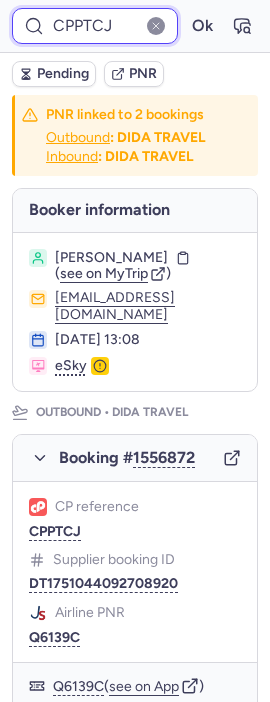click on "CPPTCJ" at bounding box center [95, 26] 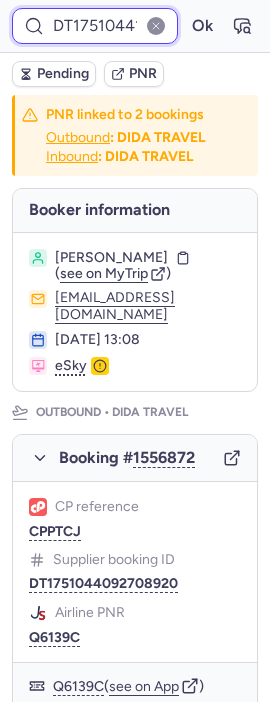 scroll, scrollTop: 0, scrollLeft: 92, axis: horizontal 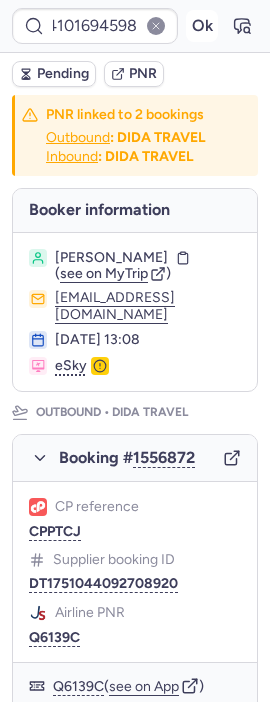 click on "Ok" at bounding box center [202, 26] 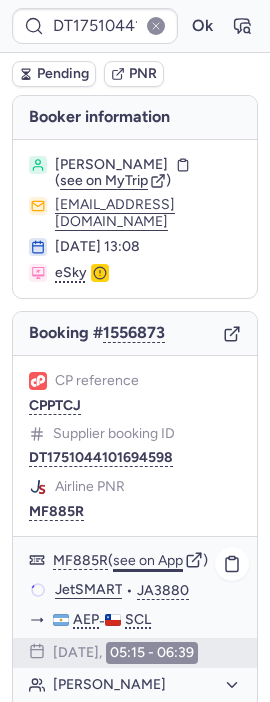 click on "see on App" 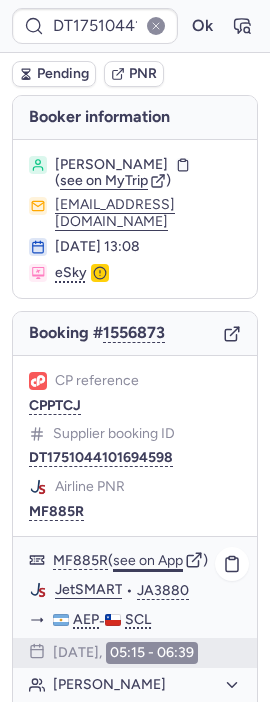 type on "CPPTCJ" 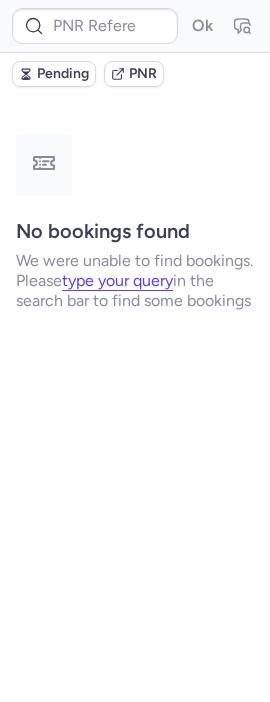 type on "466774" 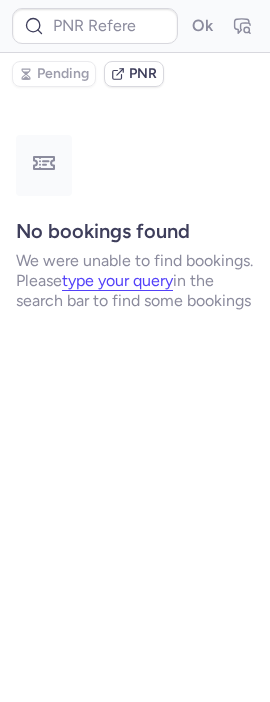 type on "10812517011058" 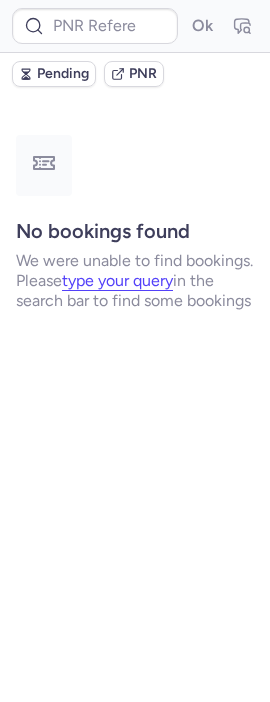 type on "DT1751795084847715" 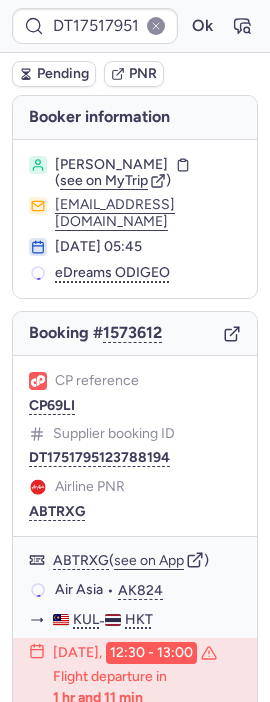 type on "CPSZ94" 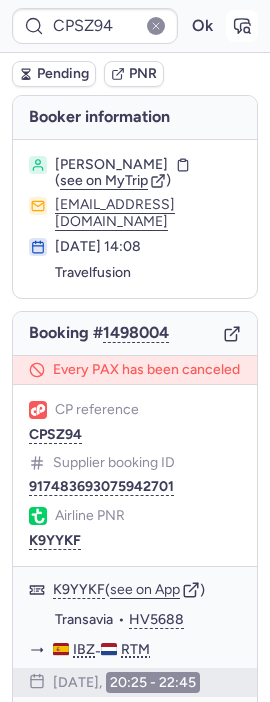 click 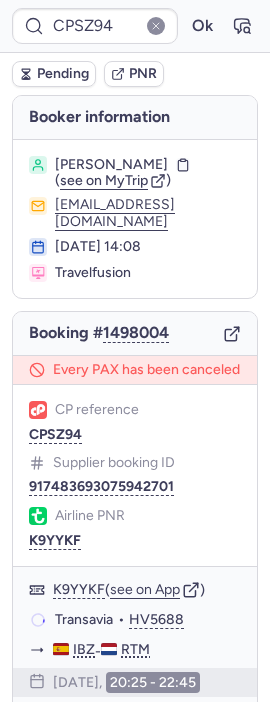 type 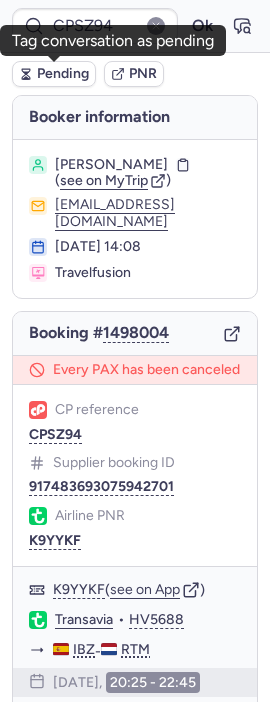 click on "Pending" at bounding box center (63, 74) 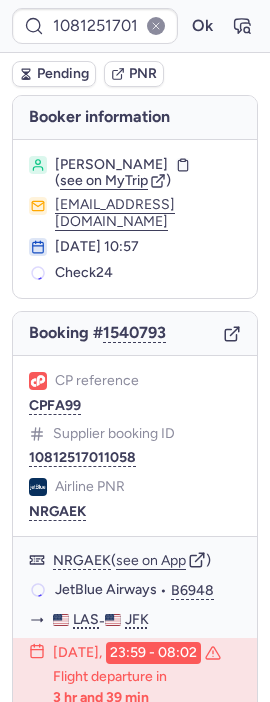 type on "CPLDCJ" 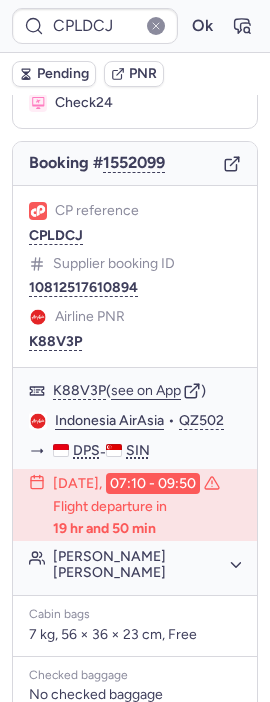 scroll, scrollTop: 561, scrollLeft: 0, axis: vertical 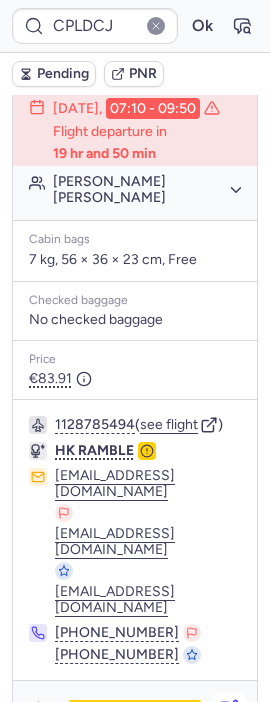 click 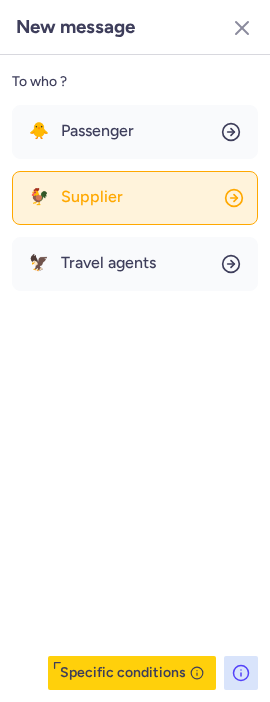 click on "🐓 Supplier" 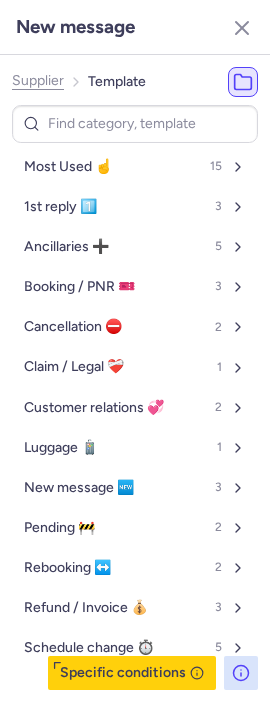 click at bounding box center (135, 124) 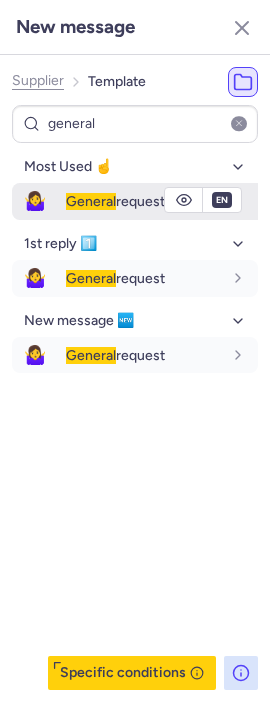 type on "general" 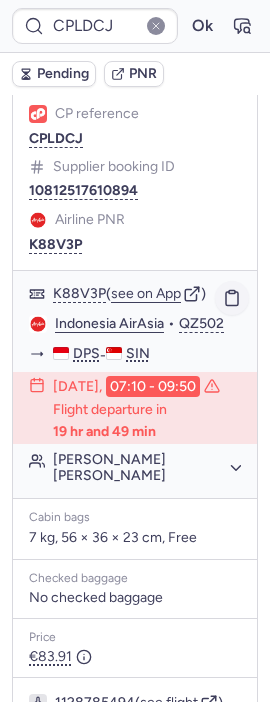 scroll, scrollTop: 228, scrollLeft: 0, axis: vertical 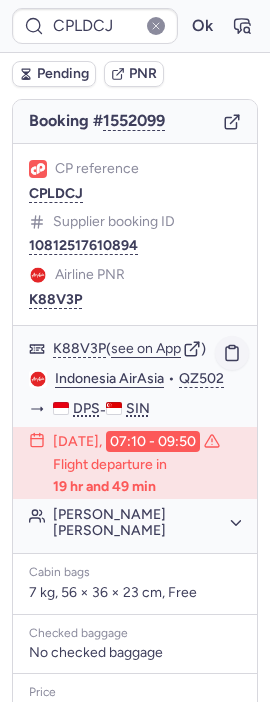 click 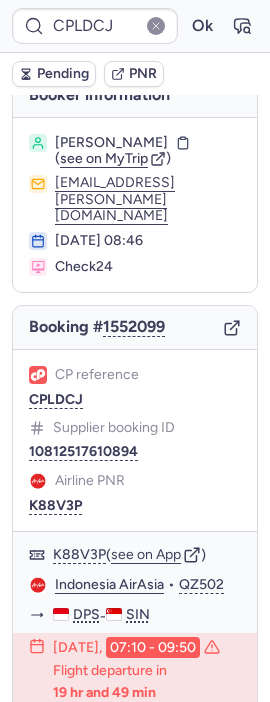 scroll, scrollTop: 6, scrollLeft: 0, axis: vertical 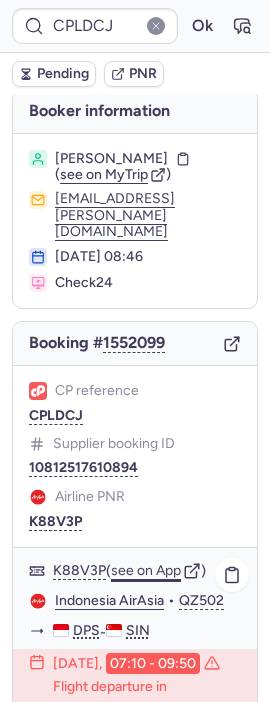 click on "see on App" 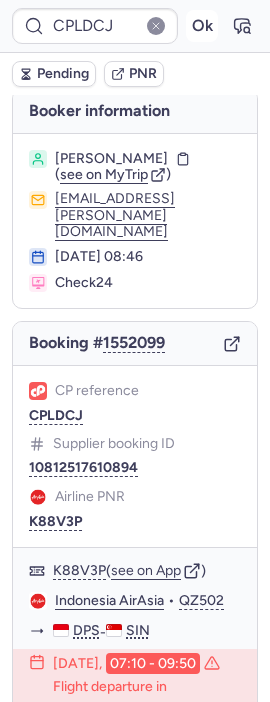 click on "Ok" at bounding box center [202, 26] 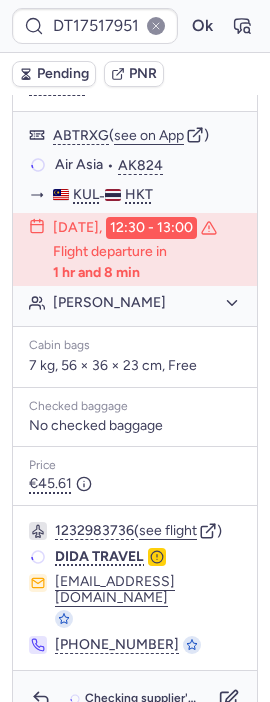scroll, scrollTop: 430, scrollLeft: 0, axis: vertical 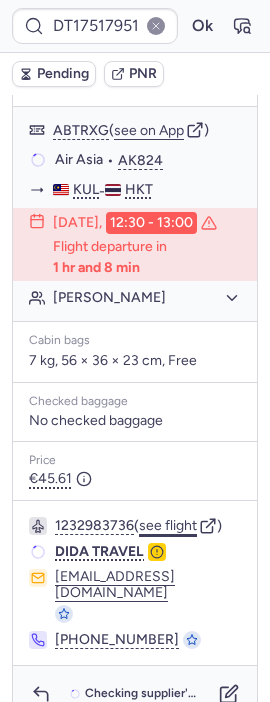 click on "see flight" 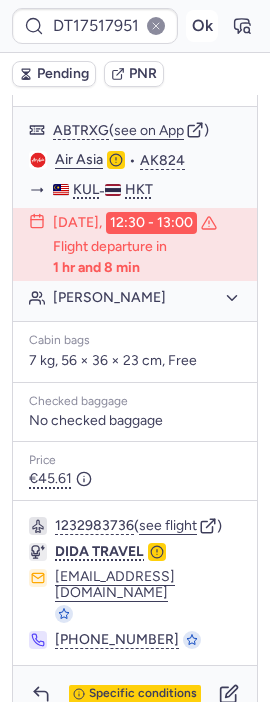 click on "Ok" at bounding box center [202, 26] 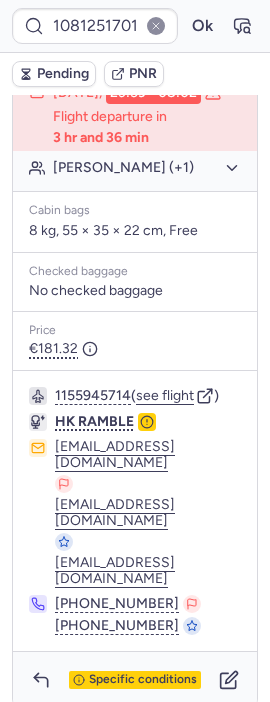 scroll, scrollTop: 561, scrollLeft: 0, axis: vertical 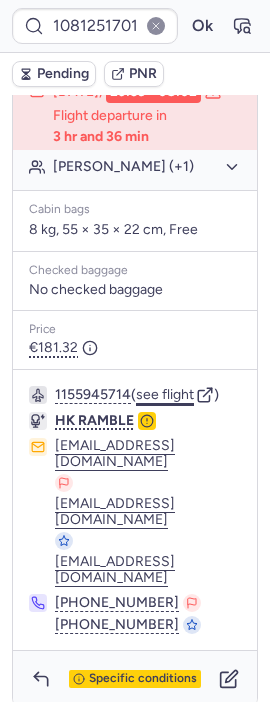 click on "see flight" 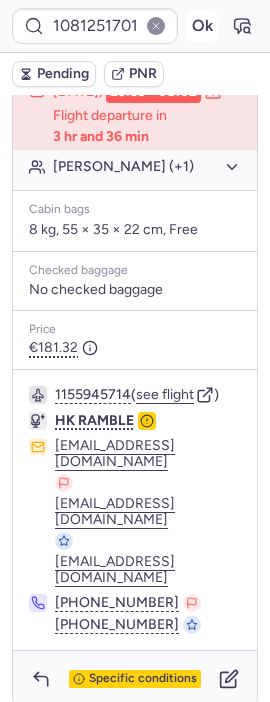 click on "Ok" at bounding box center (202, 26) 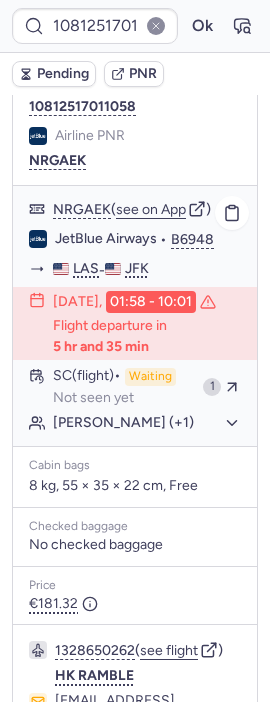 scroll, scrollTop: 339, scrollLeft: 0, axis: vertical 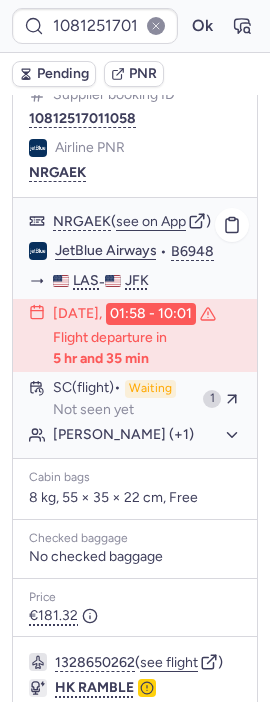 type on "CPSZ94" 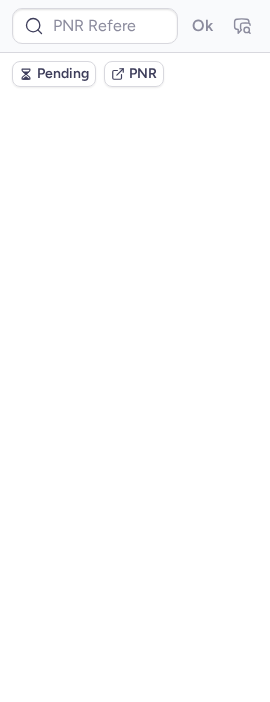 scroll, scrollTop: 0, scrollLeft: 0, axis: both 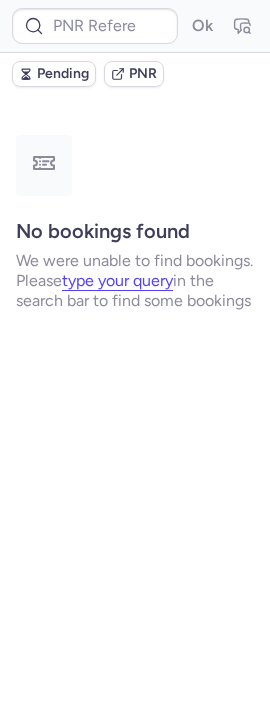 type on "CPSZ94" 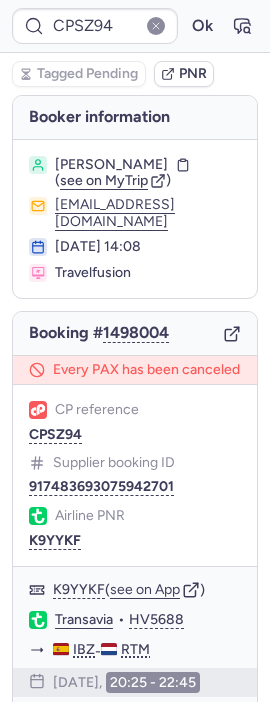 type on "CPLDCJ" 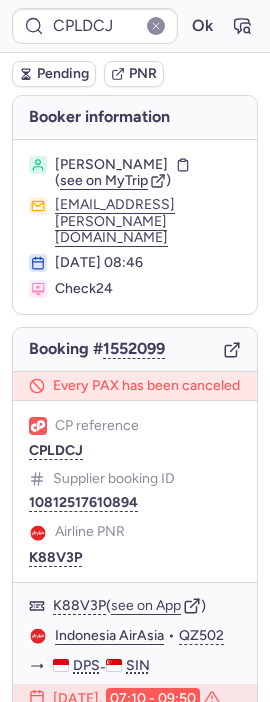 type on "CPSZ94" 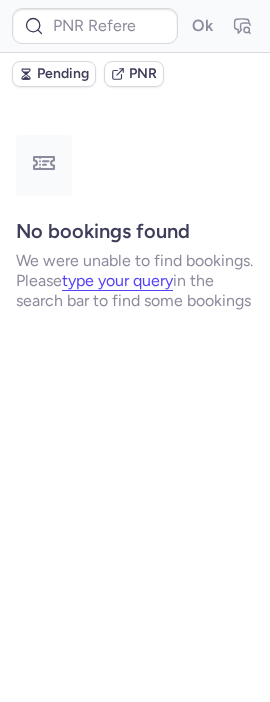 type on "CPSZ94" 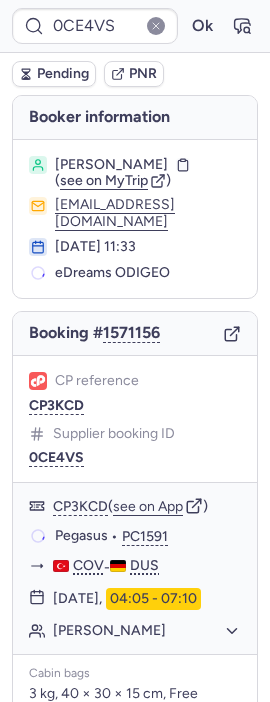 type on "CPSZ94" 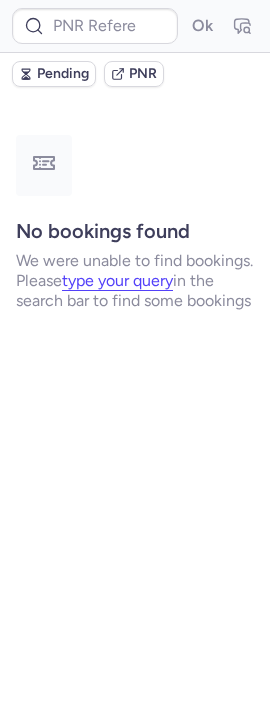 type on "CPSZ94" 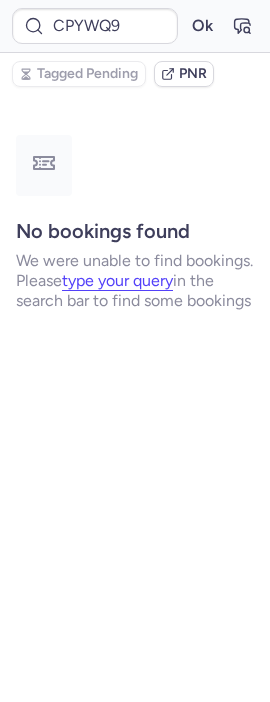 scroll, scrollTop: 0, scrollLeft: 0, axis: both 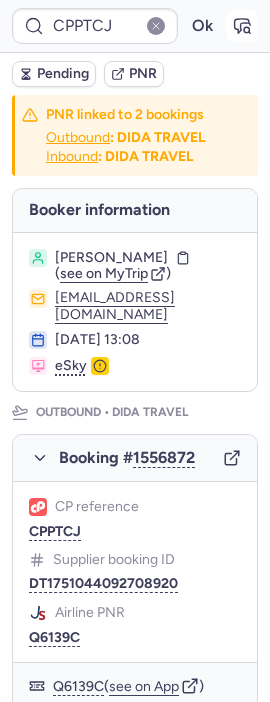 click 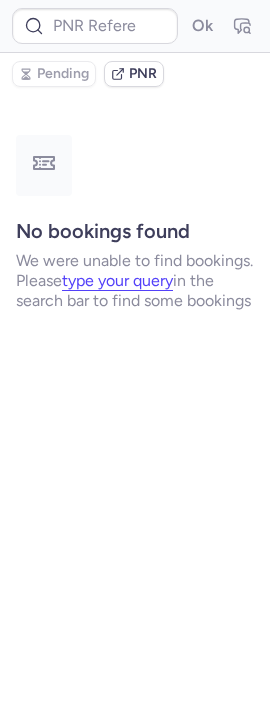type on "CPPTCJ" 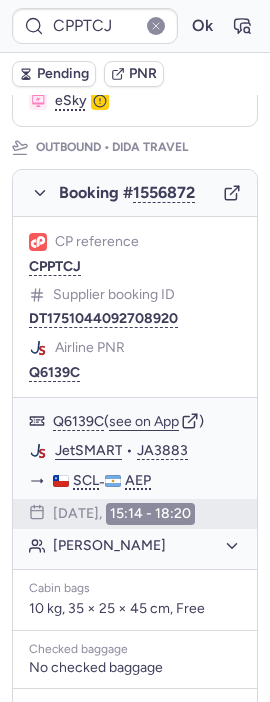 scroll, scrollTop: 333, scrollLeft: 0, axis: vertical 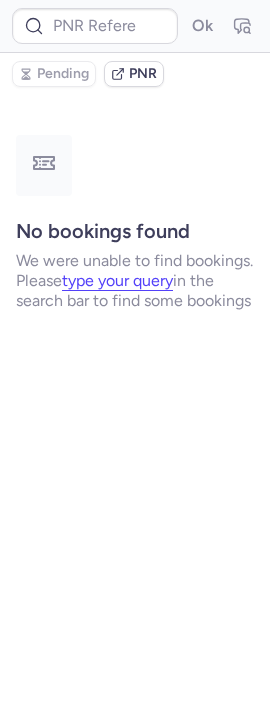 type on "CPPTCJ" 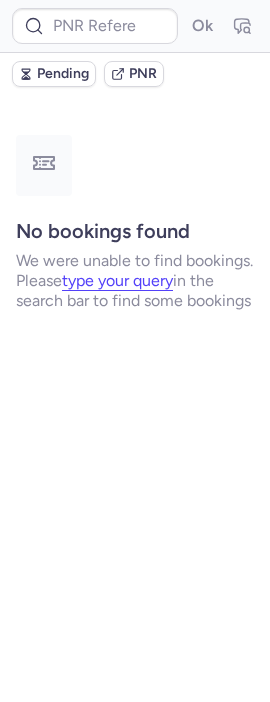 scroll, scrollTop: 0, scrollLeft: 0, axis: both 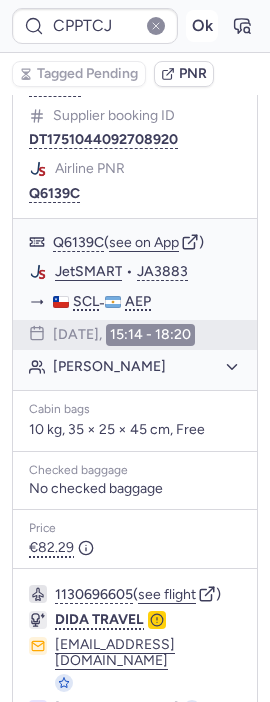 click on "Ok" at bounding box center [202, 26] 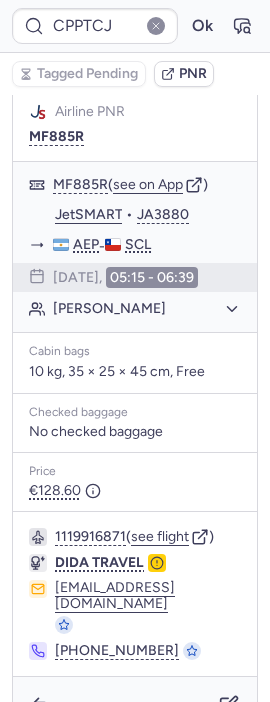 scroll, scrollTop: 1382, scrollLeft: 0, axis: vertical 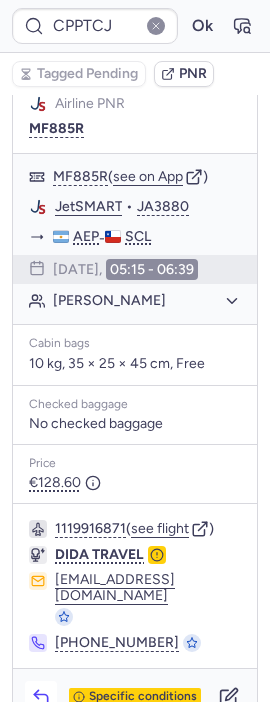 click 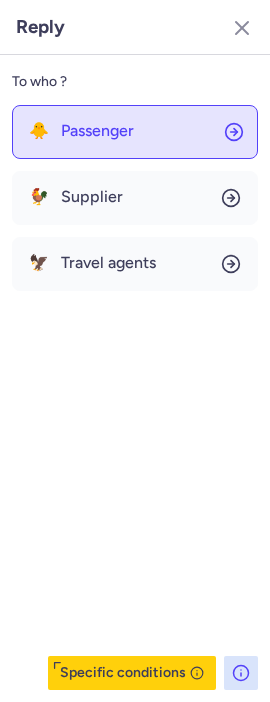 click on "🐥 Passenger" 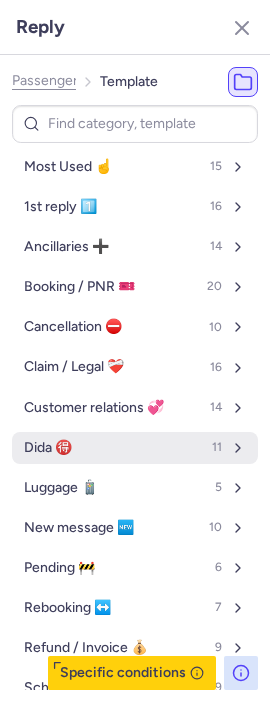 click on "Dida 🉐 11" at bounding box center (135, 448) 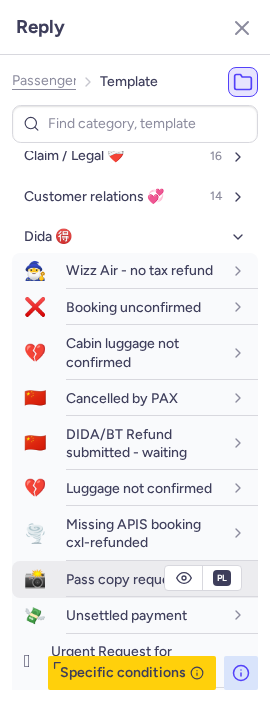 scroll, scrollTop: 222, scrollLeft: 0, axis: vertical 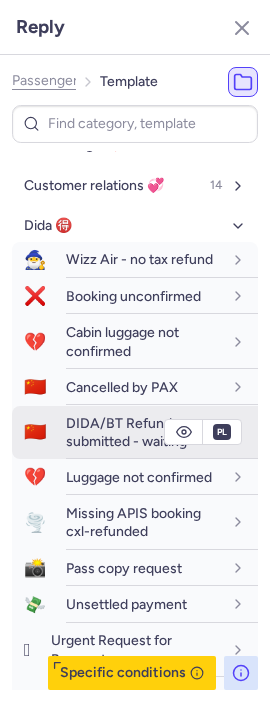 click on "DIDA/BT Refund submitted - waiting" at bounding box center [126, 432] 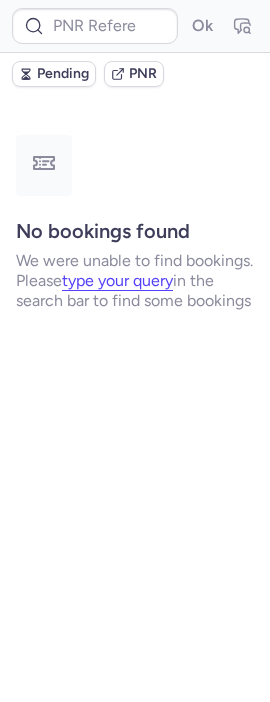 scroll, scrollTop: 0, scrollLeft: 0, axis: both 